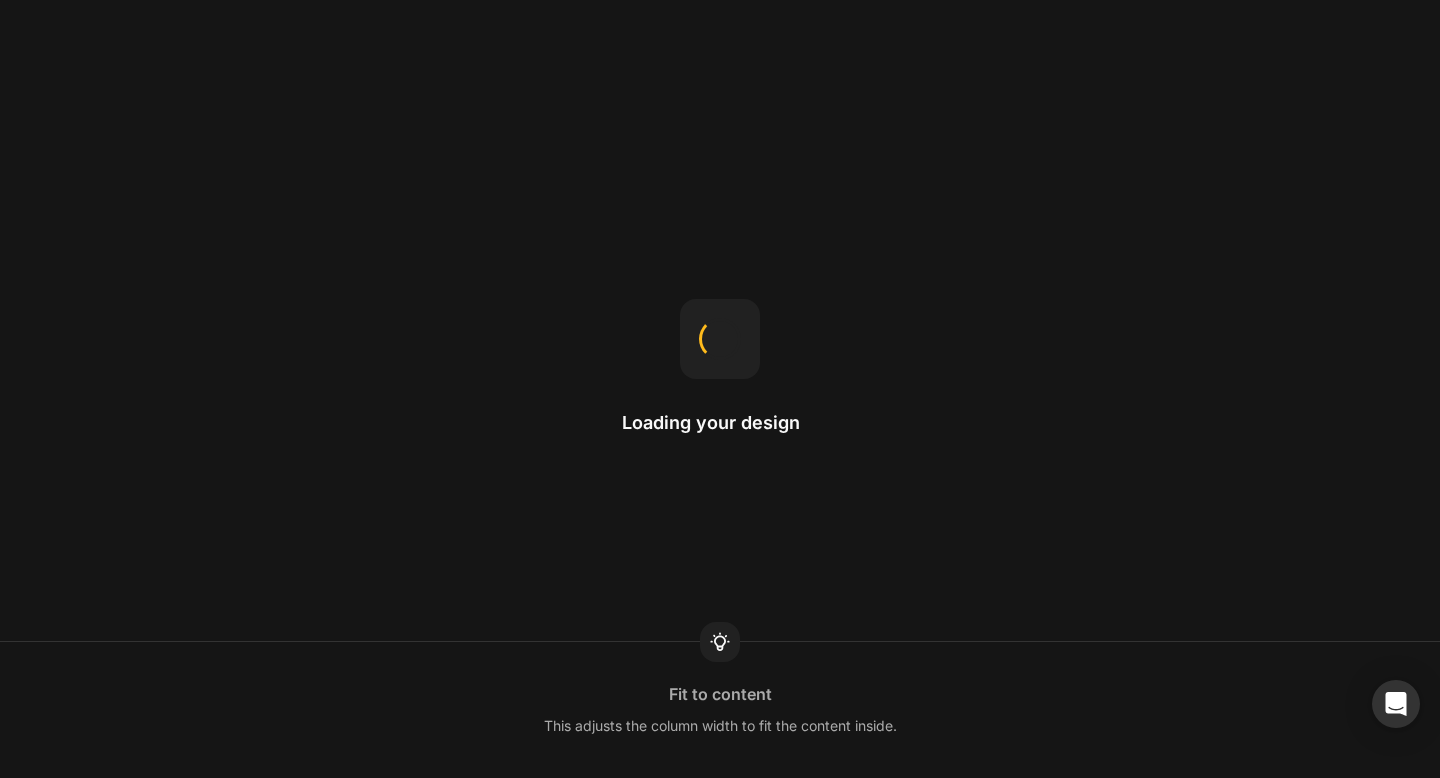 scroll, scrollTop: 0, scrollLeft: 0, axis: both 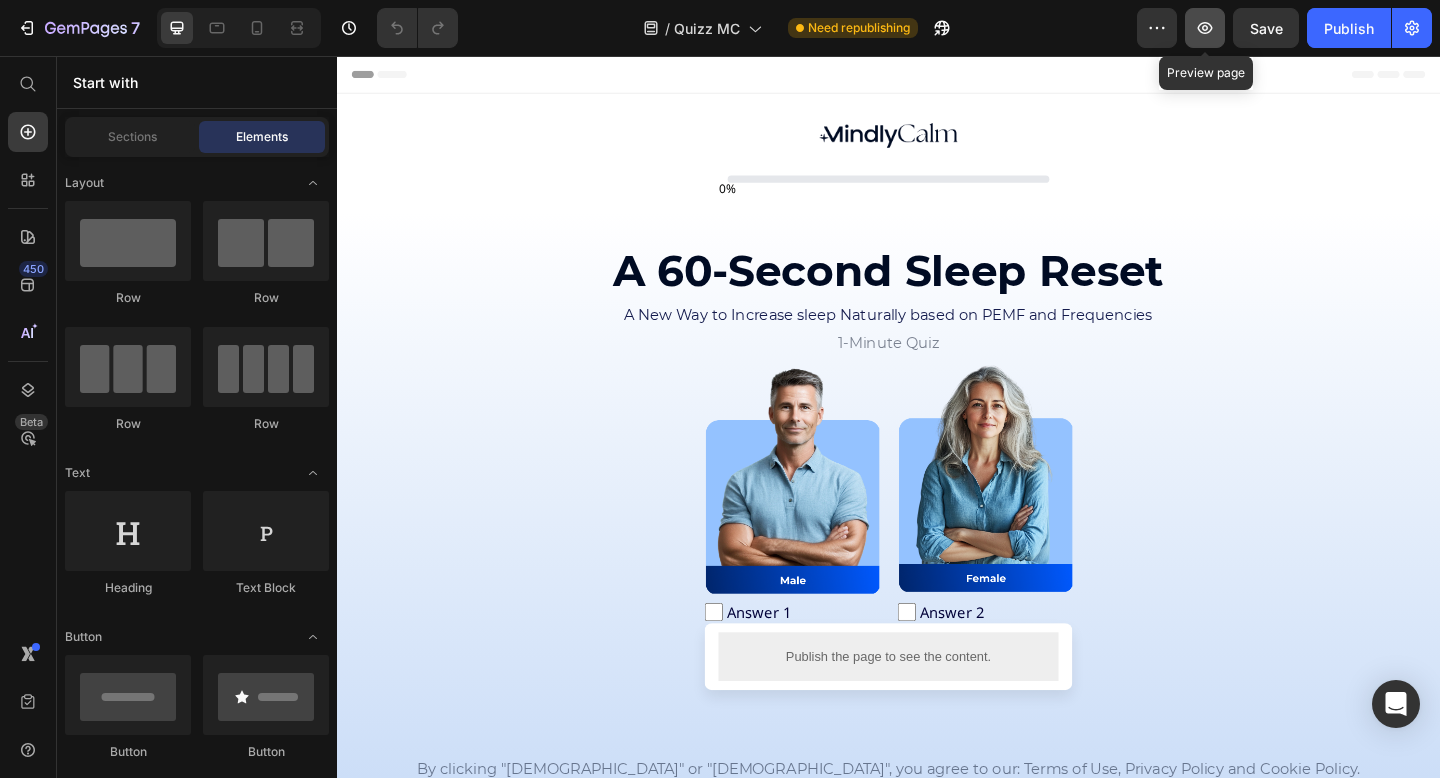 click 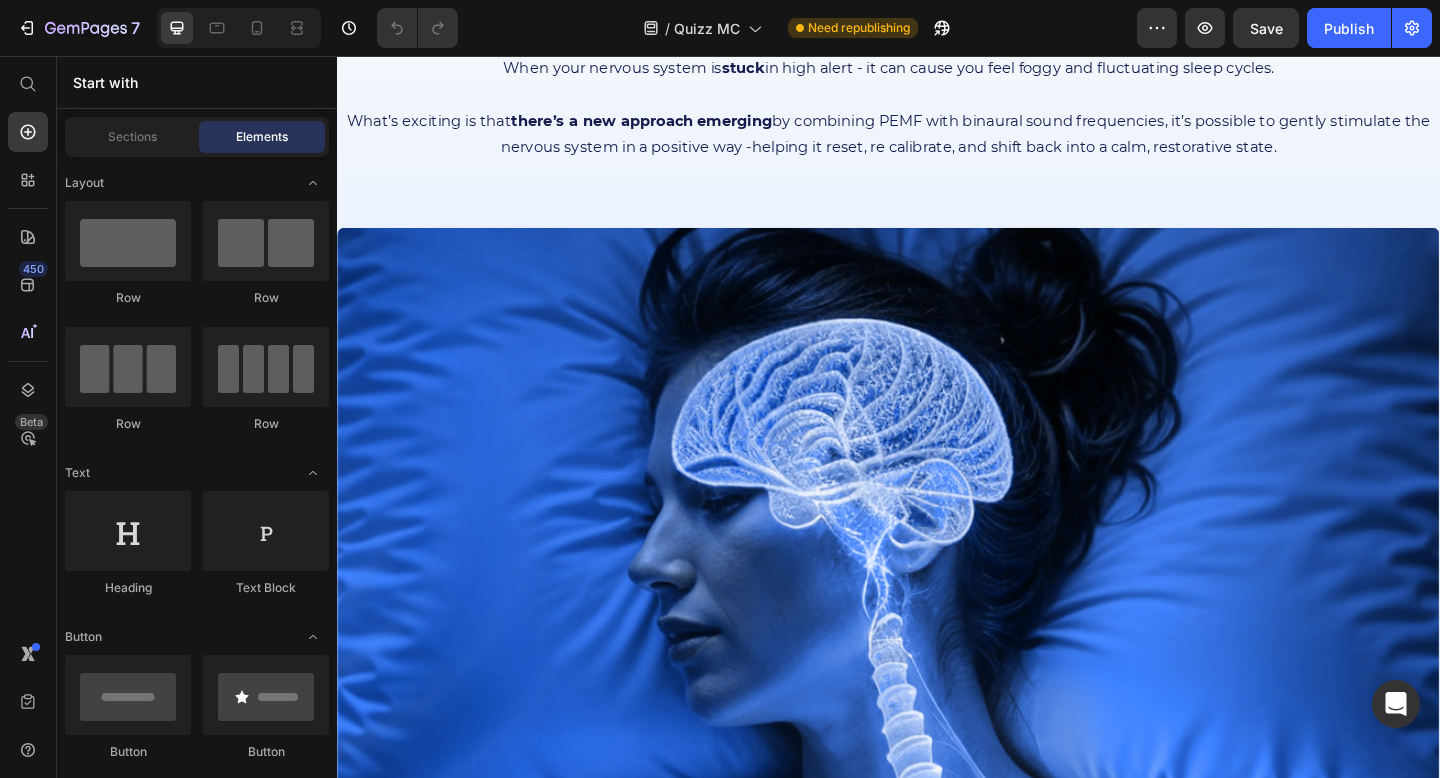 scroll, scrollTop: 1683, scrollLeft: 0, axis: vertical 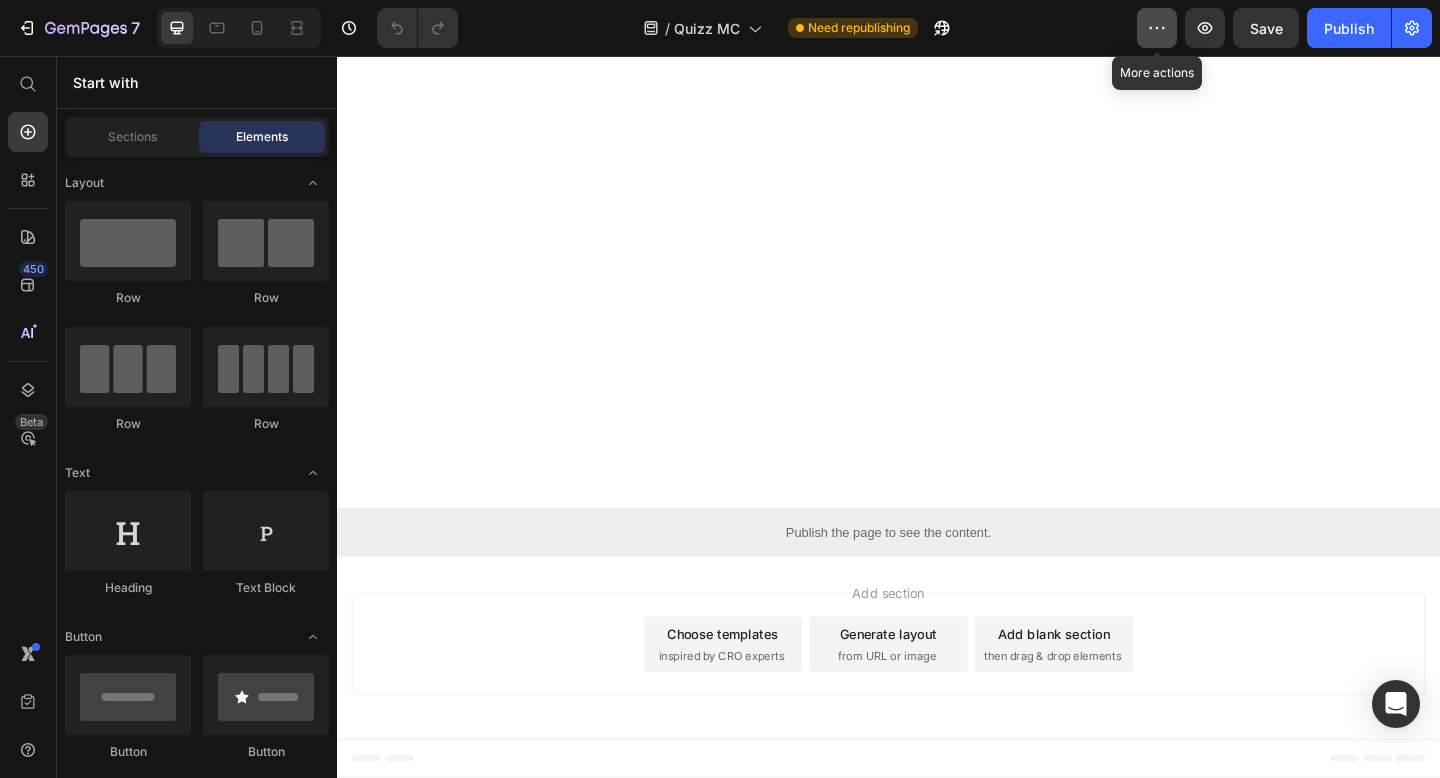 click 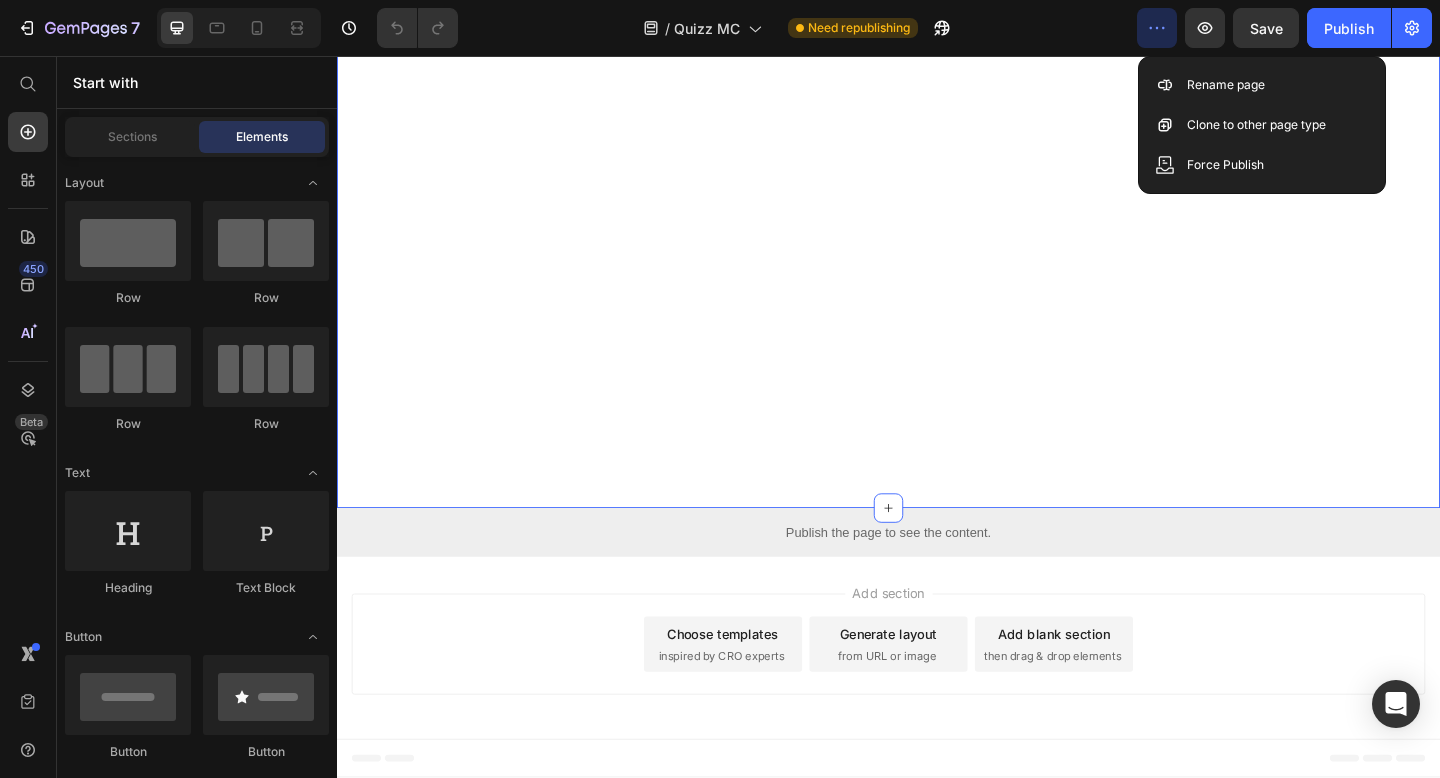 click on "Calculating your's results... Heading
0%
Custom Code Contact Form" at bounding box center [937, 155] 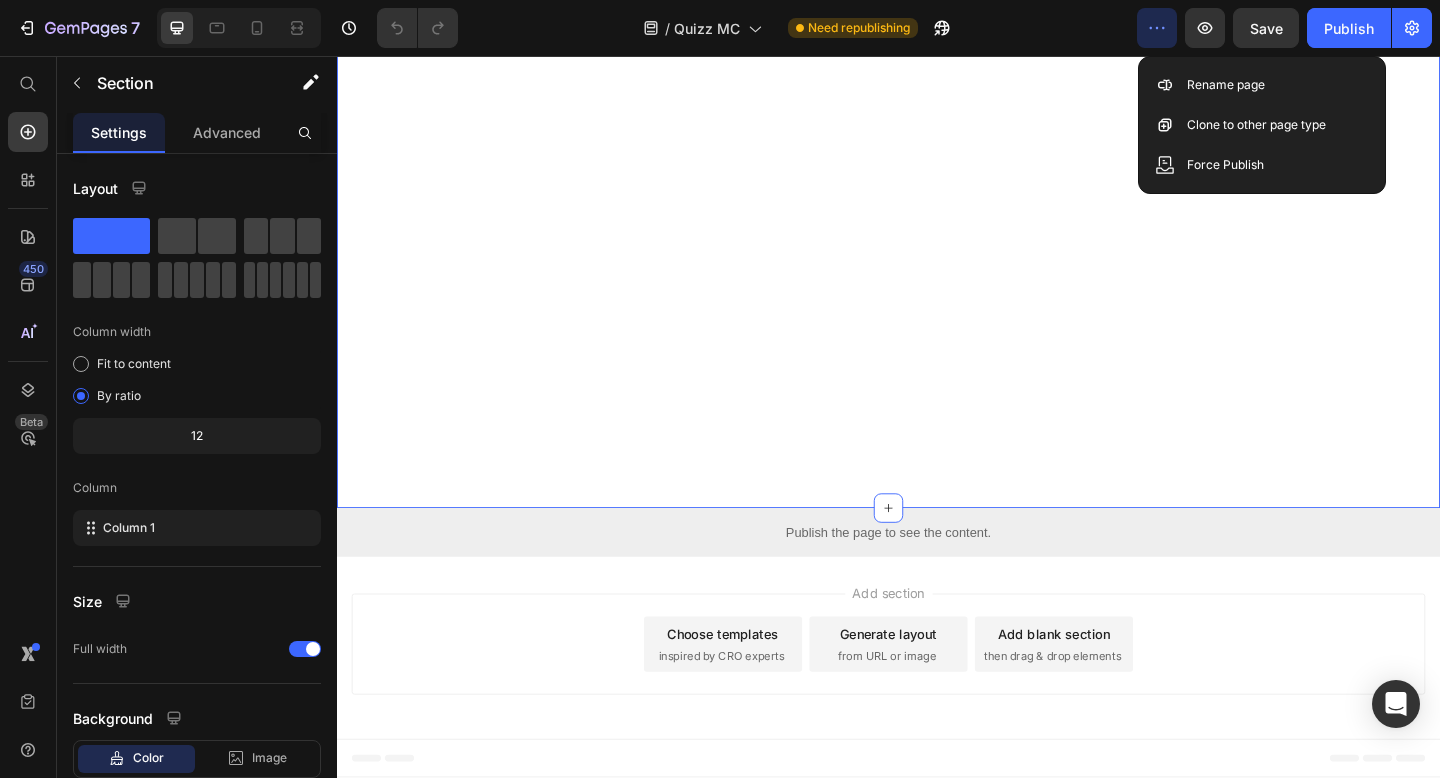 scroll, scrollTop: 6307, scrollLeft: 0, axis: vertical 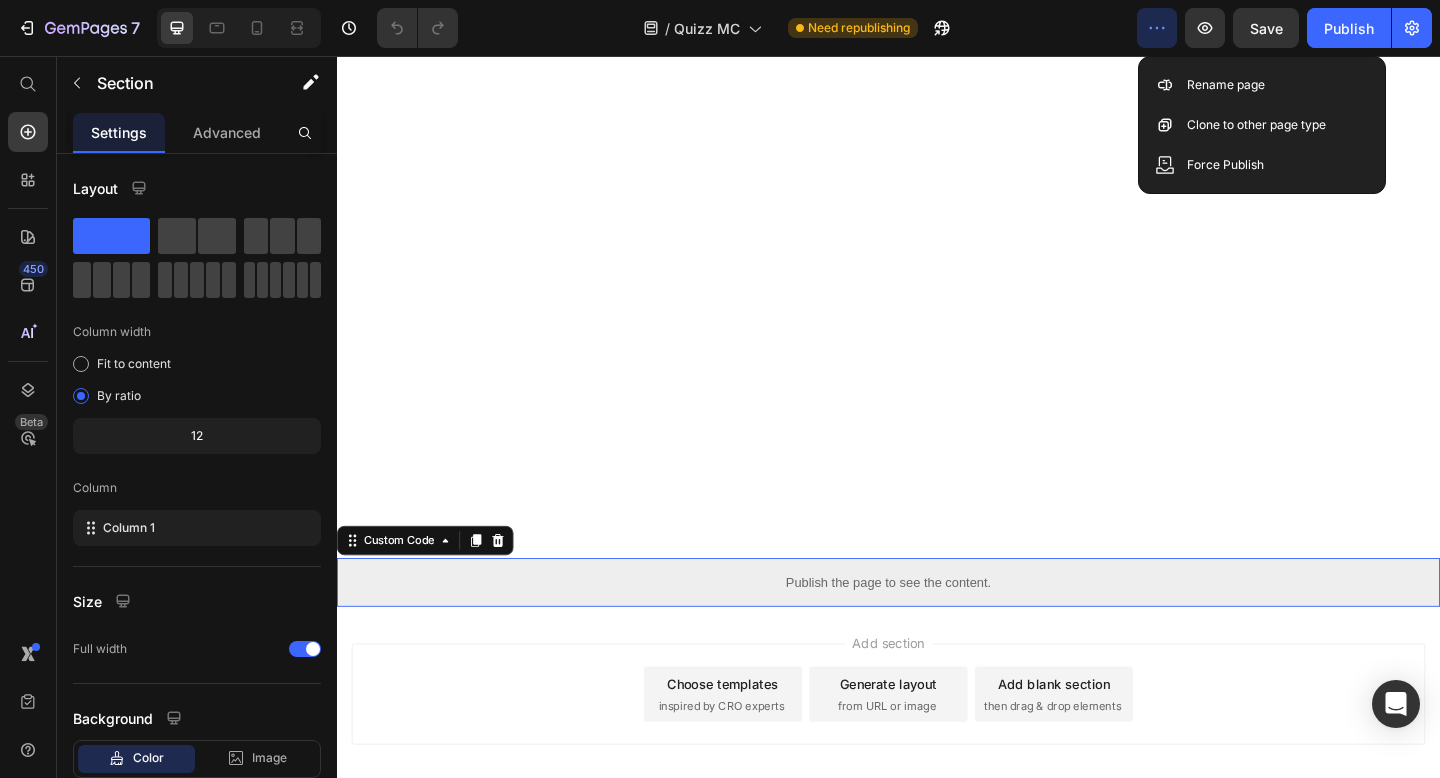 click on "Publish the page to see the content." at bounding box center (937, 628) 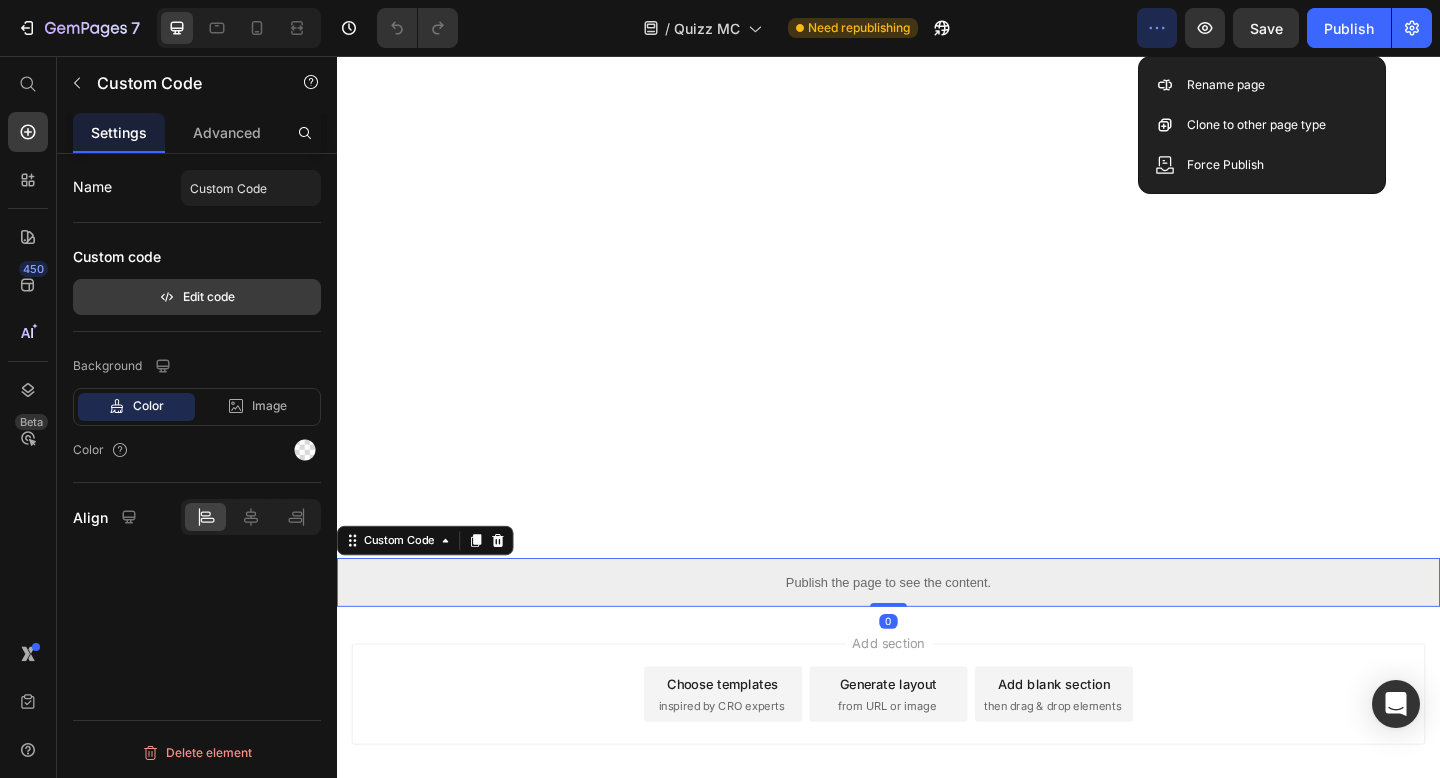 click on "Edit code" at bounding box center (197, 297) 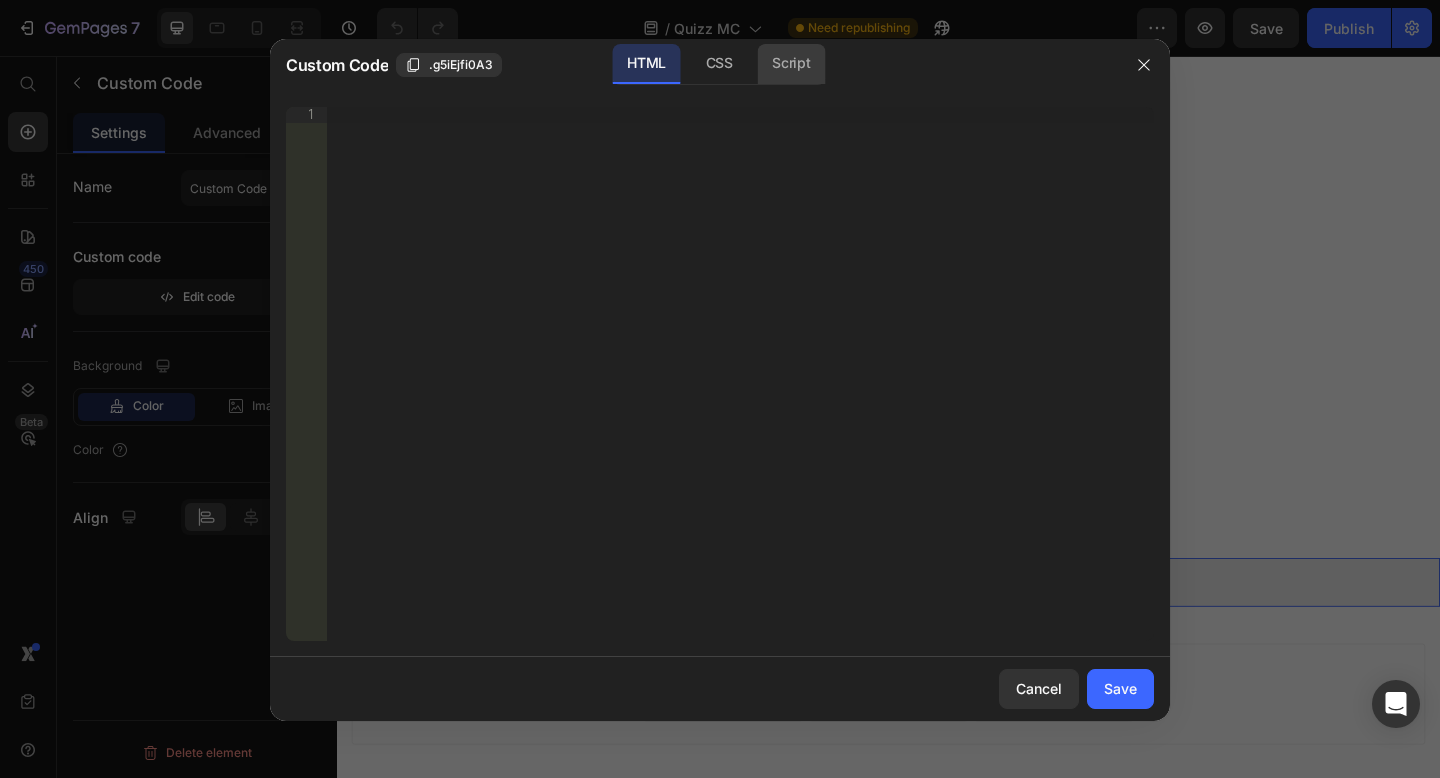 click on "Script" 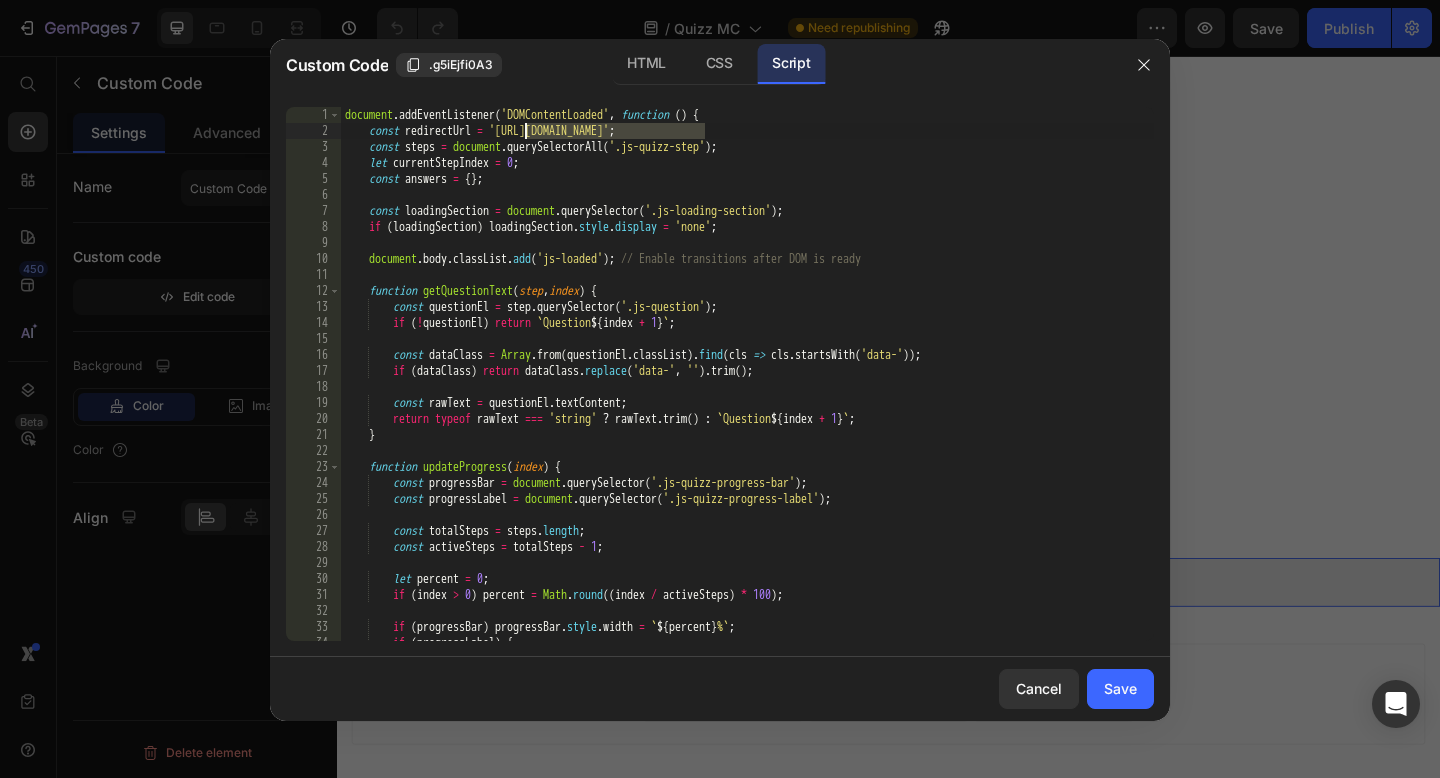 drag, startPoint x: 705, startPoint y: 130, endPoint x: 523, endPoint y: 127, distance: 182.02472 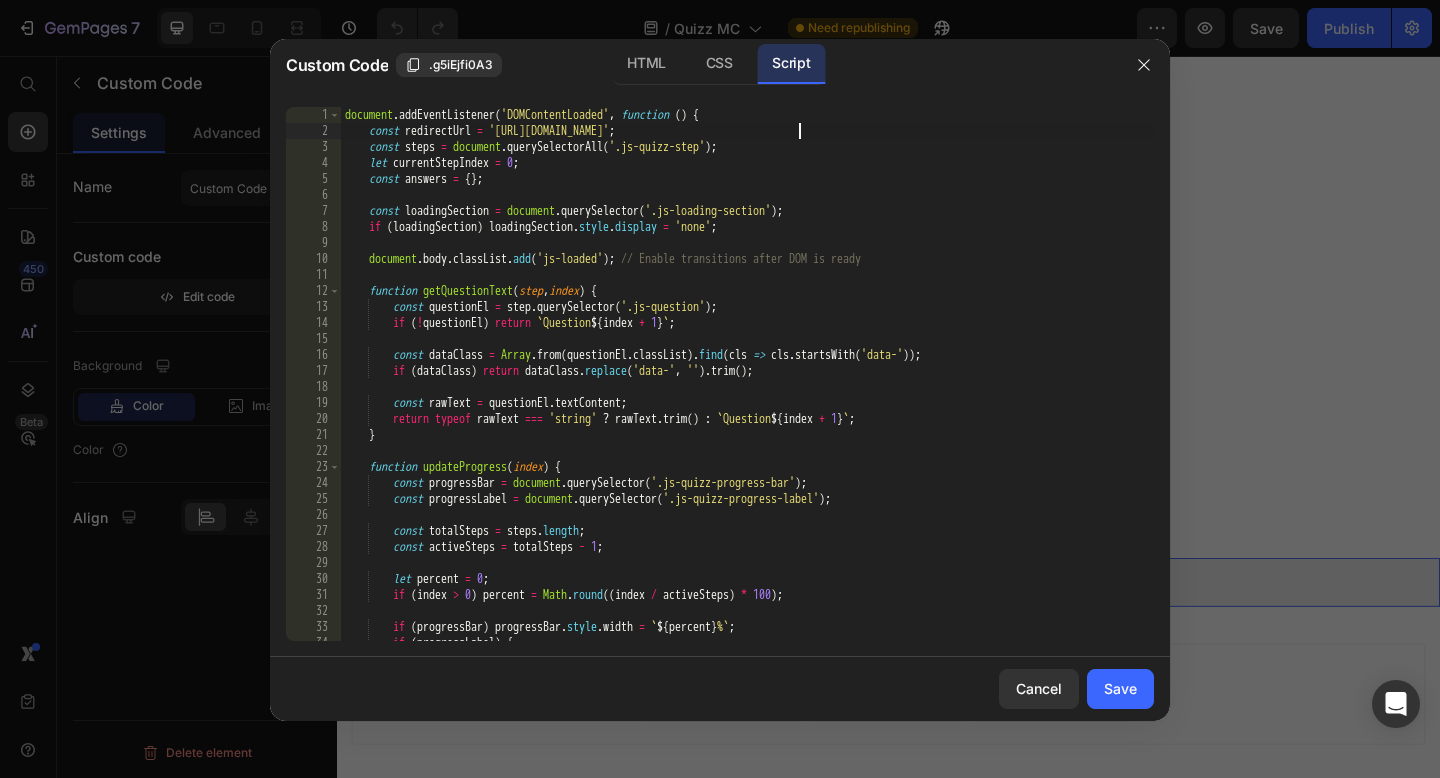 paste on "[URL][DOMAIN_NAME]" 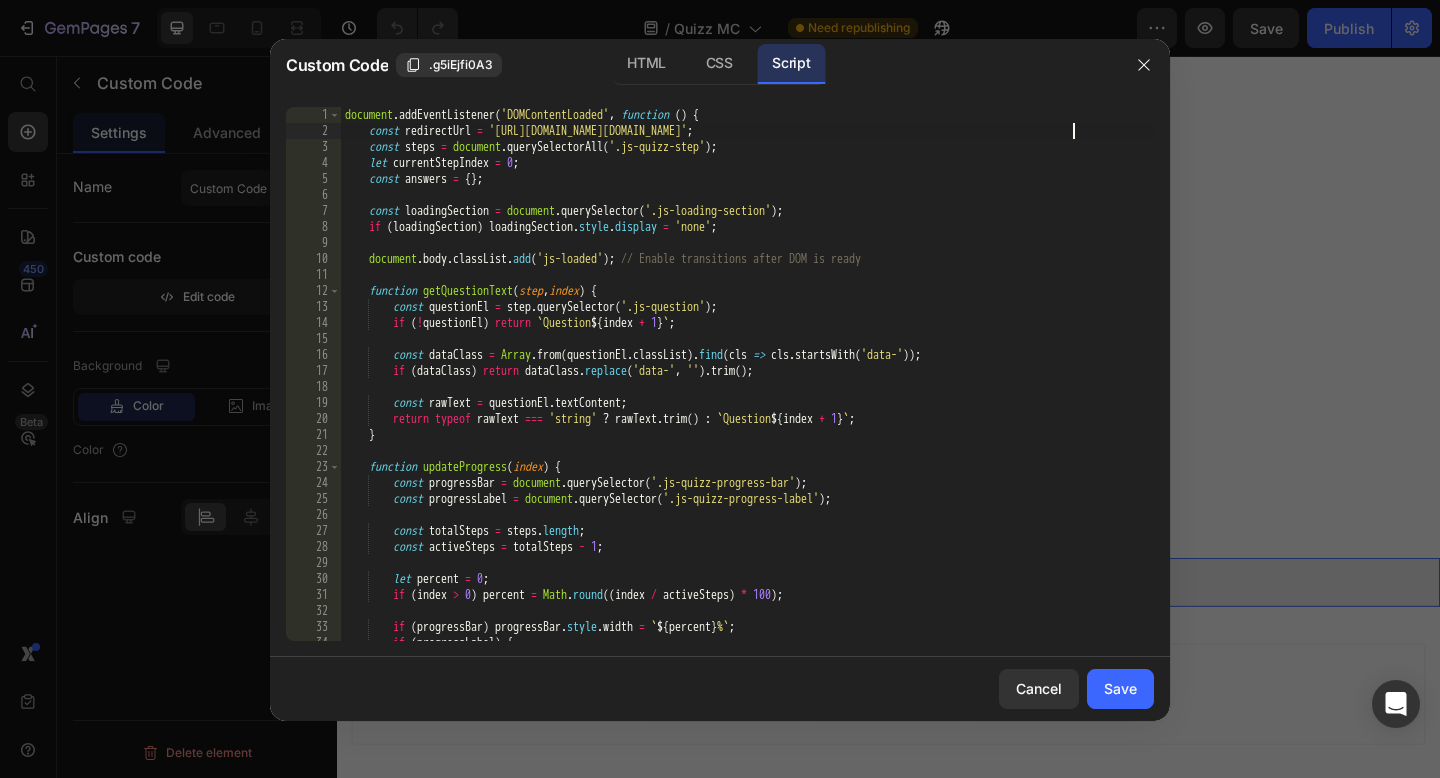 type on "const redirectUrl = '[URL][DOMAIN_NAME]';" 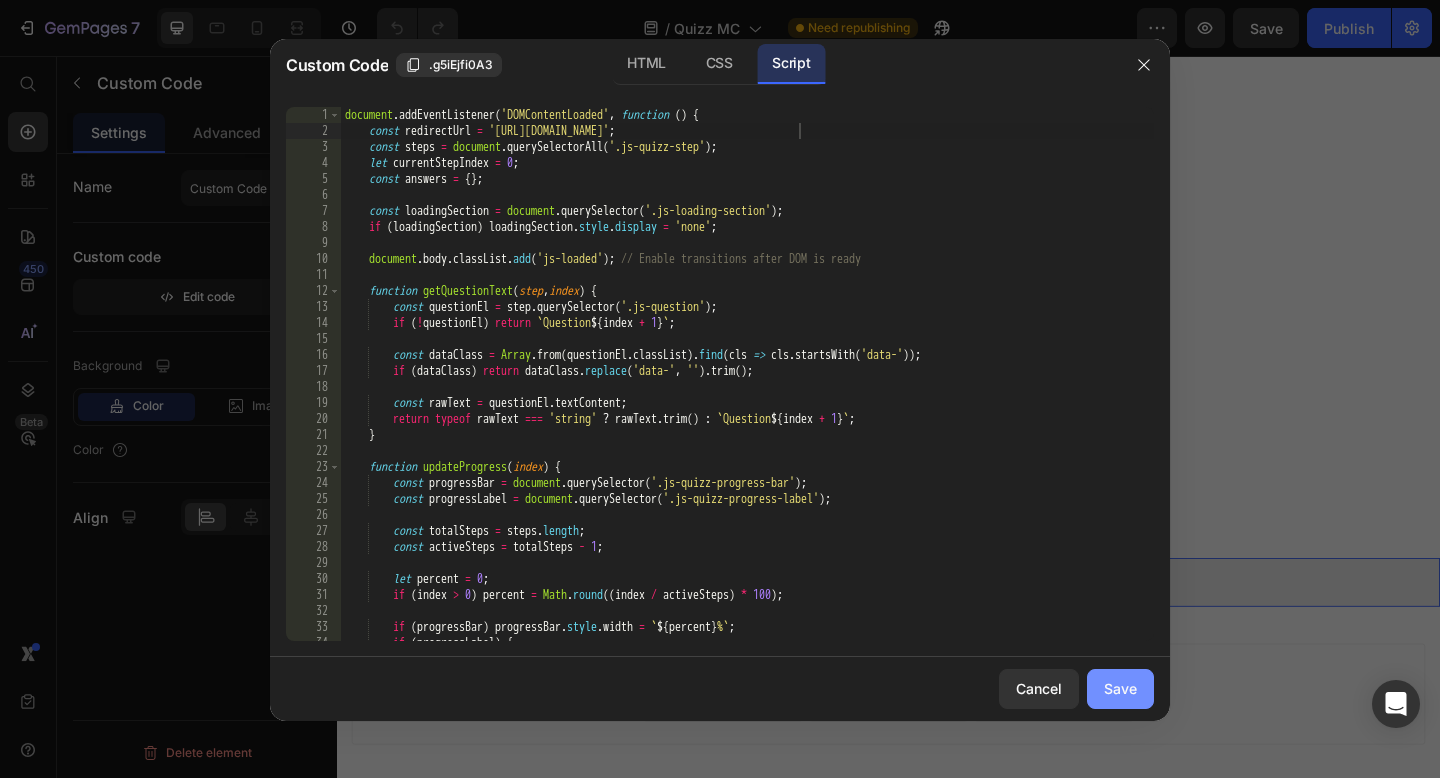 click on "Save" at bounding box center (1120, 688) 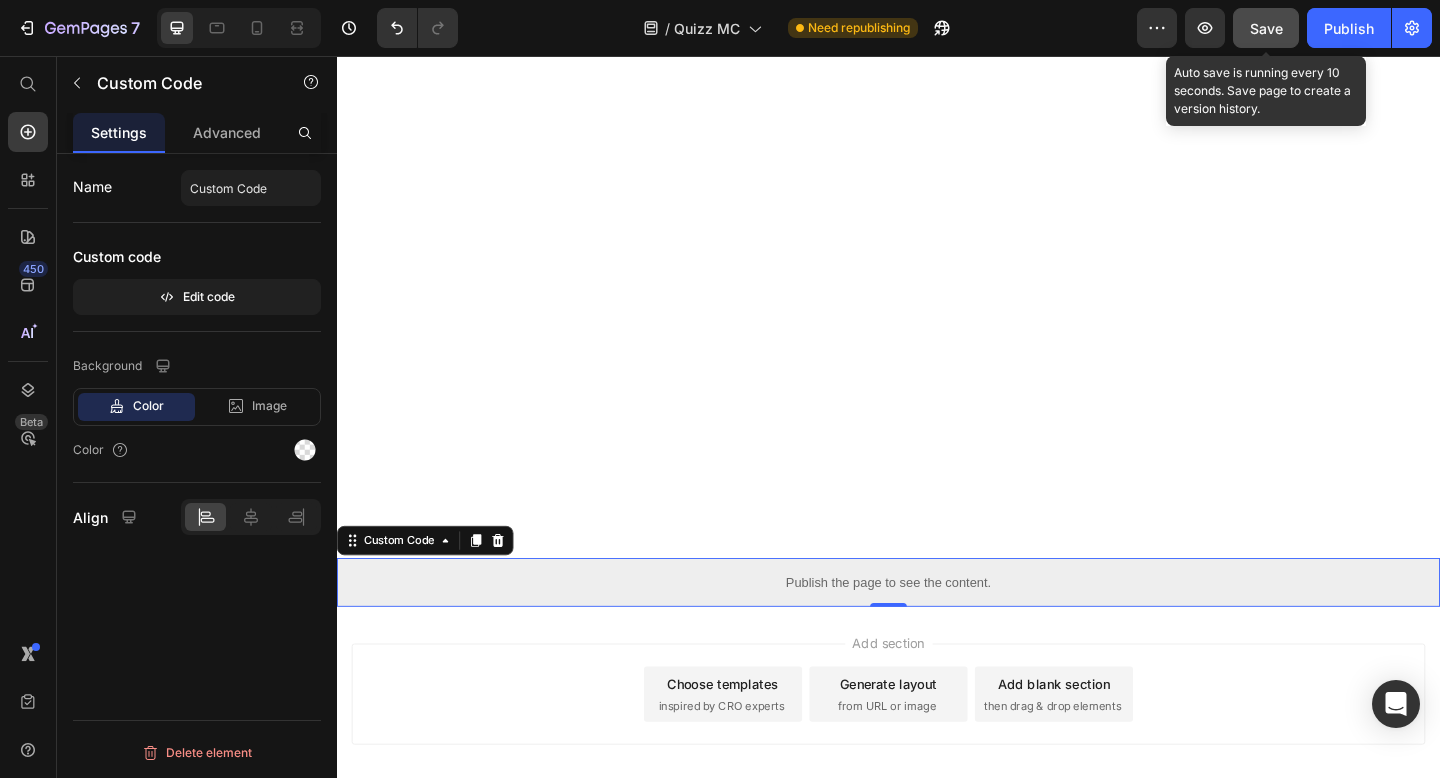 click on "Save" at bounding box center [1266, 28] 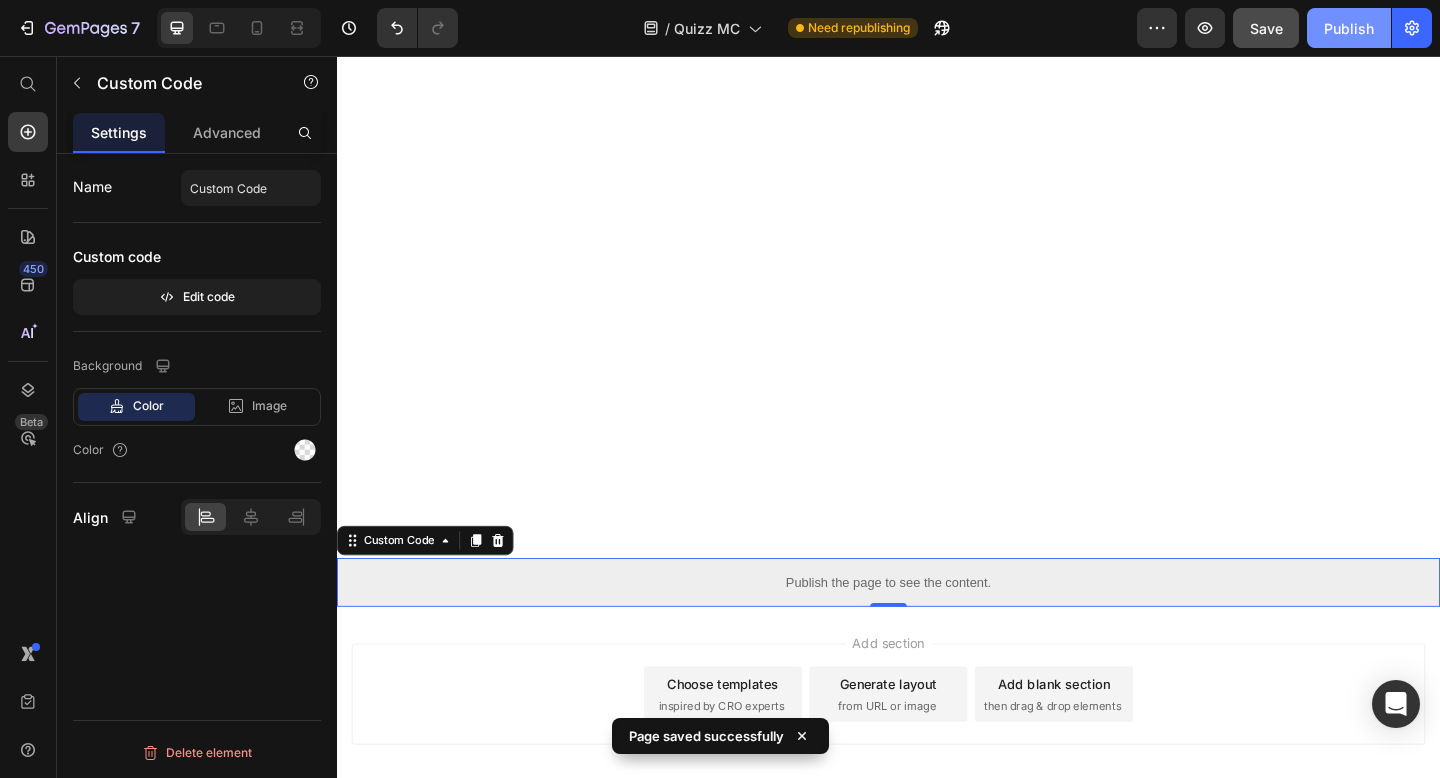 click on "Publish" at bounding box center [1349, 28] 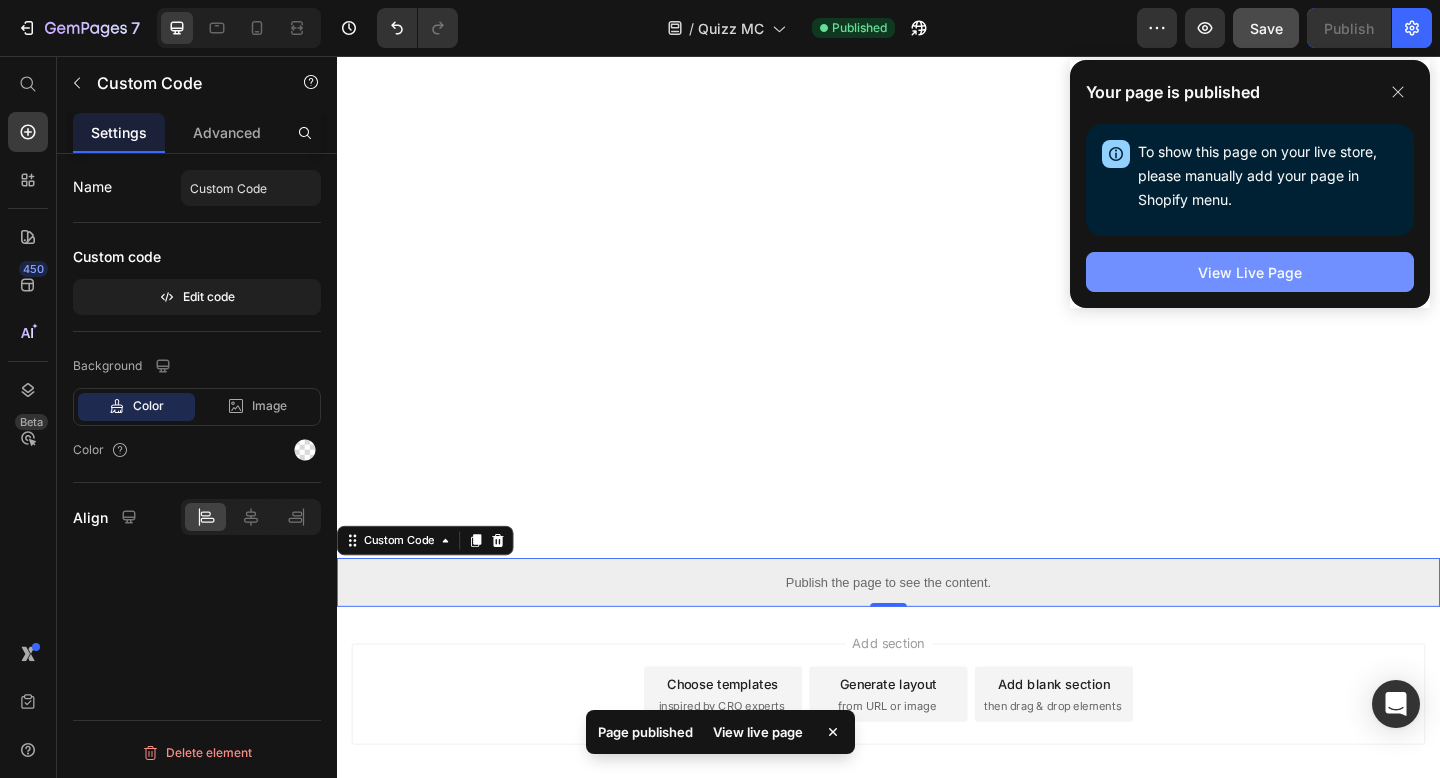 click on "View Live Page" at bounding box center (1250, 272) 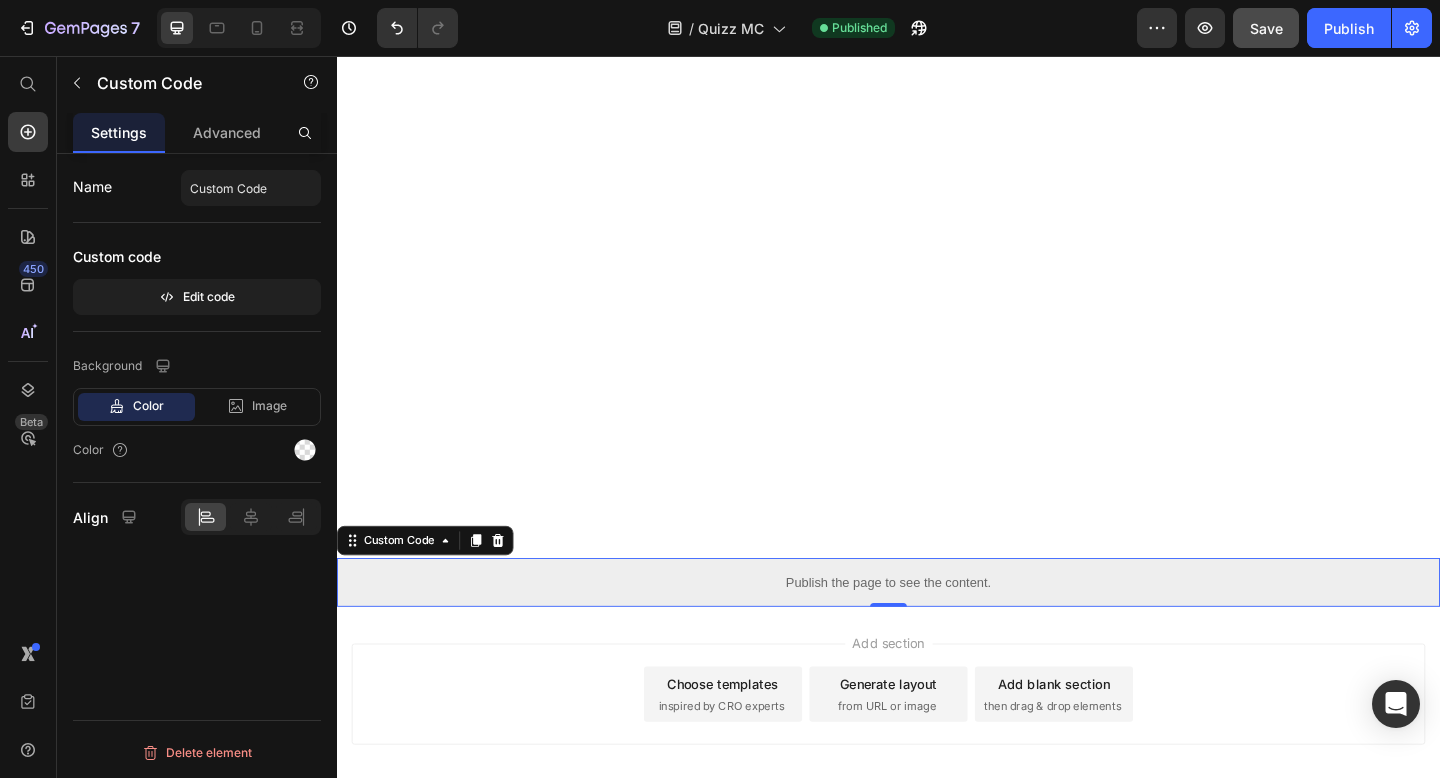 click on "Publish the page to see the content." at bounding box center [937, 628] 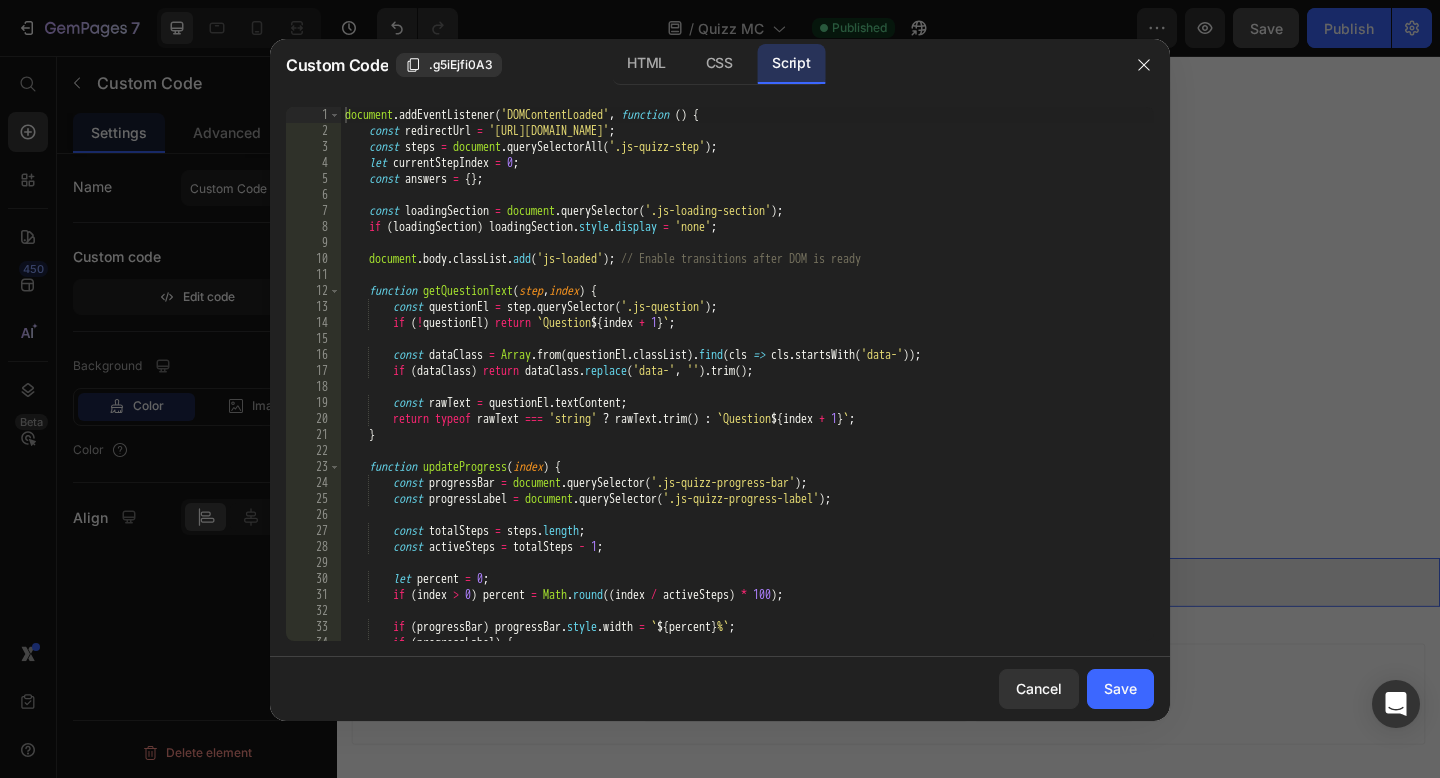 click on "document . addEventListener ( 'DOMContentLoaded' ,   function   ( )   {      const   redirectUrl   =   '[URL][DOMAIN_NAME]' ;      const   steps   =   document . querySelectorAll ( '.js-quizz-step' ) ;      let   currentStepIndex   =   0 ;      const   answers   =   { } ;      const   loadingSection   =   document . querySelector ( '.js-loading-section' ) ;      if   ( loadingSection )   loadingSection . style . display   =   'none' ;      document . body . classList . add ( 'js-loaded' ) ;   // Enable transitions after DOM is ready      function   getQuestionText ( step ,  index )   {           const   questionEl   =   step . querySelector ( '.js-question' ) ;           if   ( ! questionEl )   return   ` Question  ${ index   +   1 } ` ;           const   dataClass   =   Array . from ( questionEl . classList ) . find ( cls   =>   cls . startsWith ( 'data-' )) ;           if   ( dataClass )   return   dataClass . replace ( 'data-' ,   '' ) . trim ( ) ;           const   rawText   =   . ;" at bounding box center [747, 390] 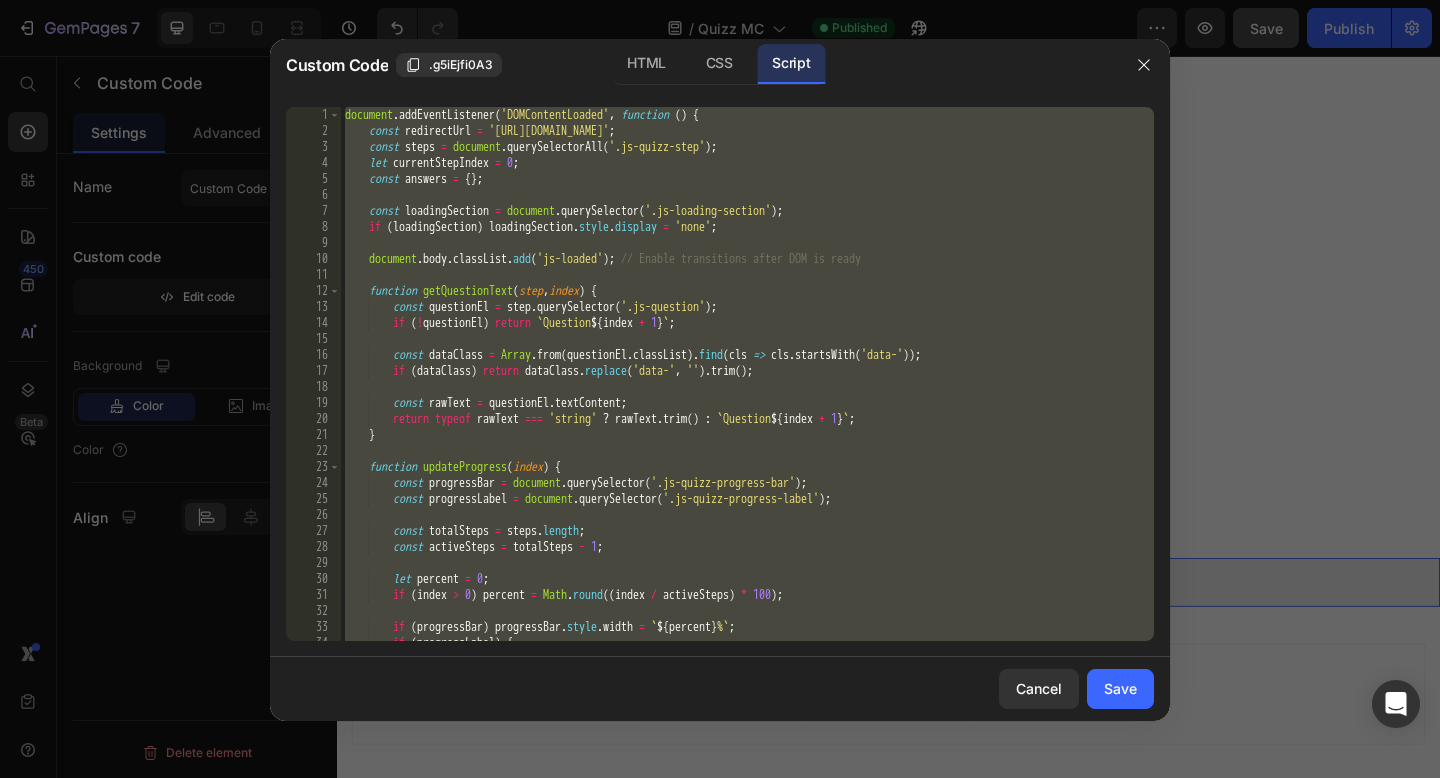 click on "document . addEventListener ( 'DOMContentLoaded' ,   function   ( )   {      const   redirectUrl   =   '[URL][DOMAIN_NAME]' ;      const   steps   =   document . querySelectorAll ( '.js-quizz-step' ) ;      let   currentStepIndex   =   0 ;      const   answers   =   { } ;      const   loadingSection   =   document . querySelector ( '.js-loading-section' ) ;      if   ( loadingSection )   loadingSection . style . display   =   'none' ;      document . body . classList . add ( 'js-loaded' ) ;   // Enable transitions after DOM is ready      function   getQuestionText ( step ,  index )   {           const   questionEl   =   step . querySelector ( '.js-question' ) ;           if   ( ! questionEl )   return   ` Question  ${ index   +   1 } ` ;           const   dataClass   =   Array . from ( questionEl . classList ) . find ( cls   =>   cls . startsWith ( 'data-' )) ;           if   ( dataClass )   return   dataClass . replace ( 'data-' ,   '' ) . trim ( ) ;           const   rawText   =   . ;" at bounding box center (747, 390) 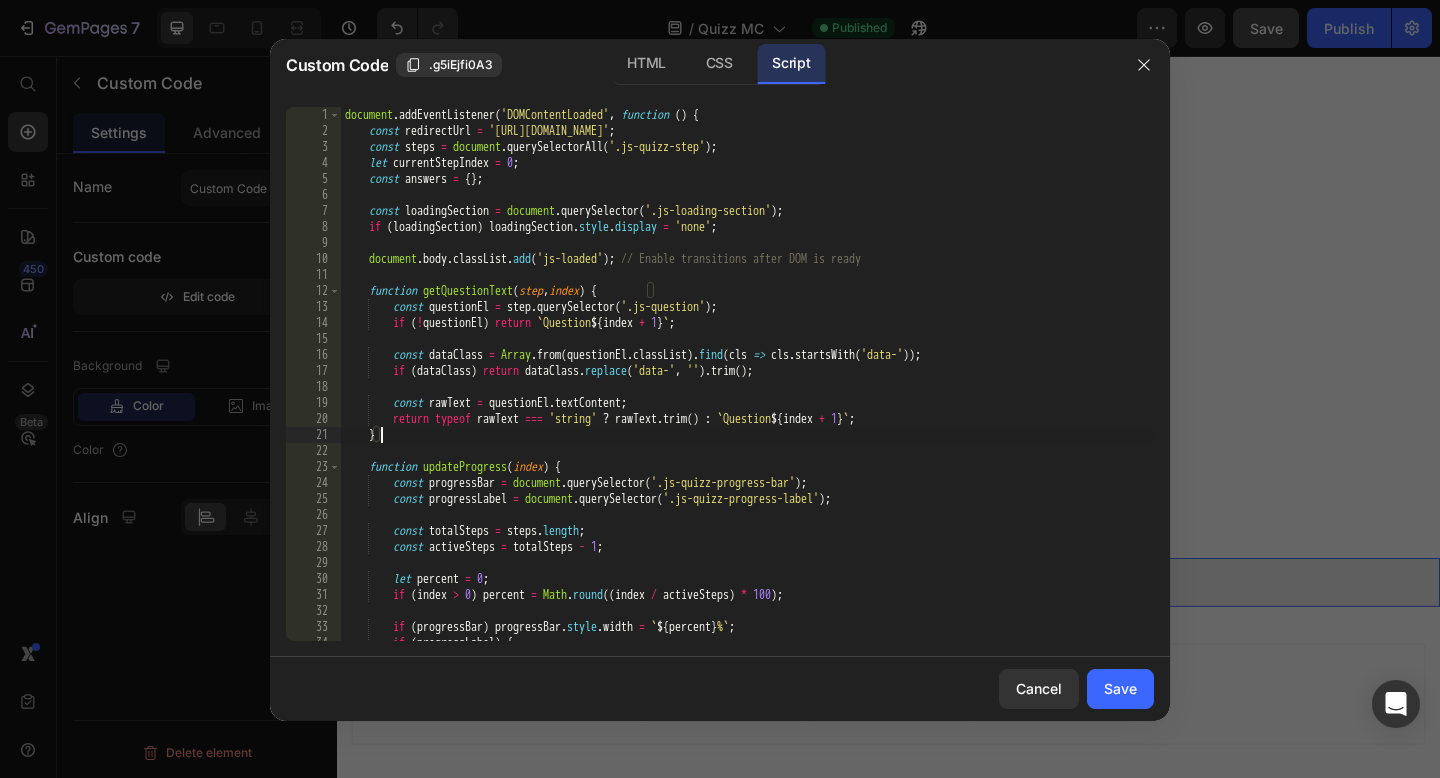 click on "document . addEventListener ( 'DOMContentLoaded' ,   function   ( )   {      const   redirectUrl   =   '[URL][DOMAIN_NAME]' ;      const   steps   =   document . querySelectorAll ( '.js-quizz-step' ) ;      let   currentStepIndex   =   0 ;      const   answers   =   { } ;      const   loadingSection   =   document . querySelector ( '.js-loading-section' ) ;      if   ( loadingSection )   loadingSection . style . display   =   'none' ;      document . body . classList . add ( 'js-loaded' ) ;   // Enable transitions after DOM is ready      function   getQuestionText ( step ,  index )   {           const   questionEl   =   step . querySelector ( '.js-question' ) ;           if   ( ! questionEl )   return   ` Question  ${ index   +   1 } ` ;           const   dataClass   =   Array . from ( questionEl . classList ) . find ( cls   =>   cls . startsWith ( 'data-' )) ;           if   ( dataClass )   return   dataClass . replace ( 'data-' ,   '' ) . trim ( ) ;           const   rawText   =   . ;" at bounding box center [747, 390] 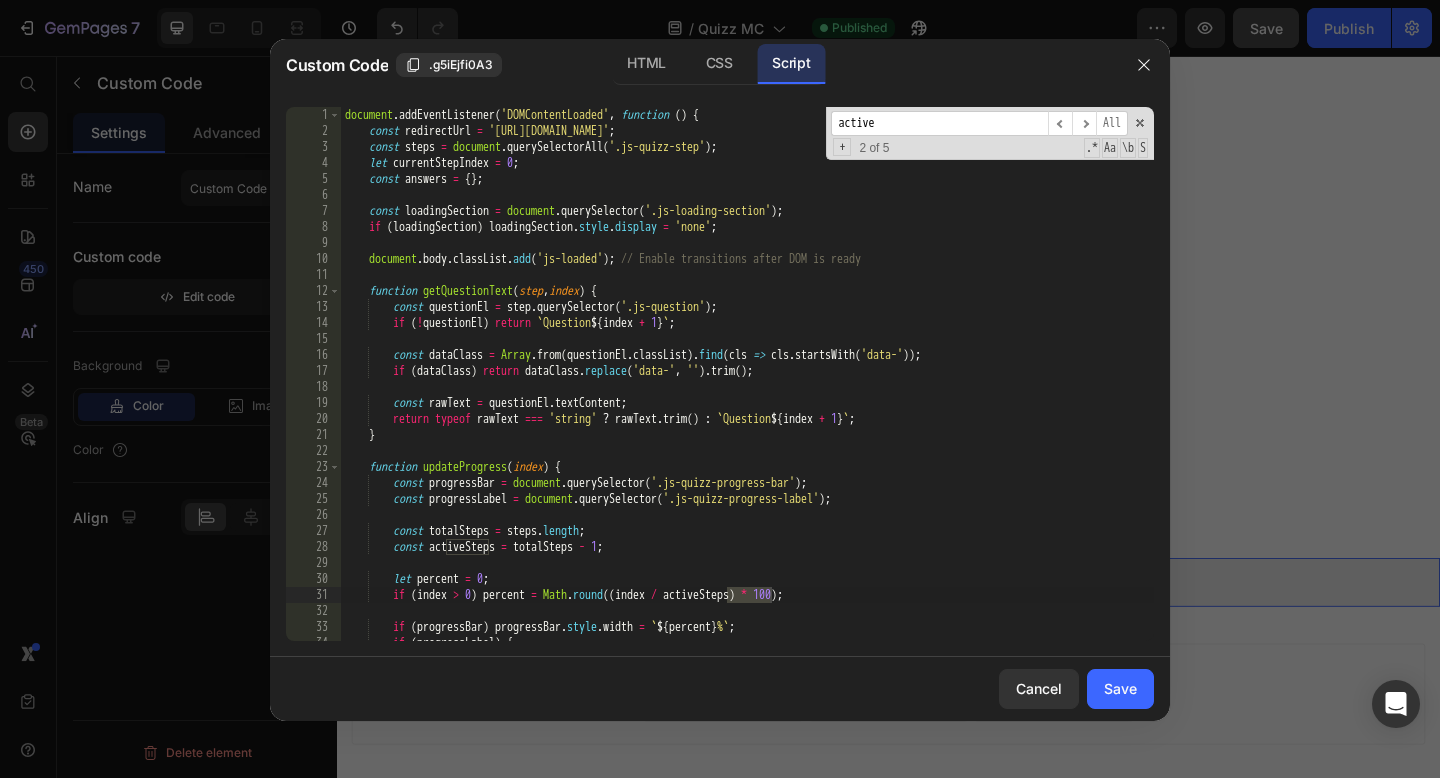 scroll, scrollTop: 421, scrollLeft: 0, axis: vertical 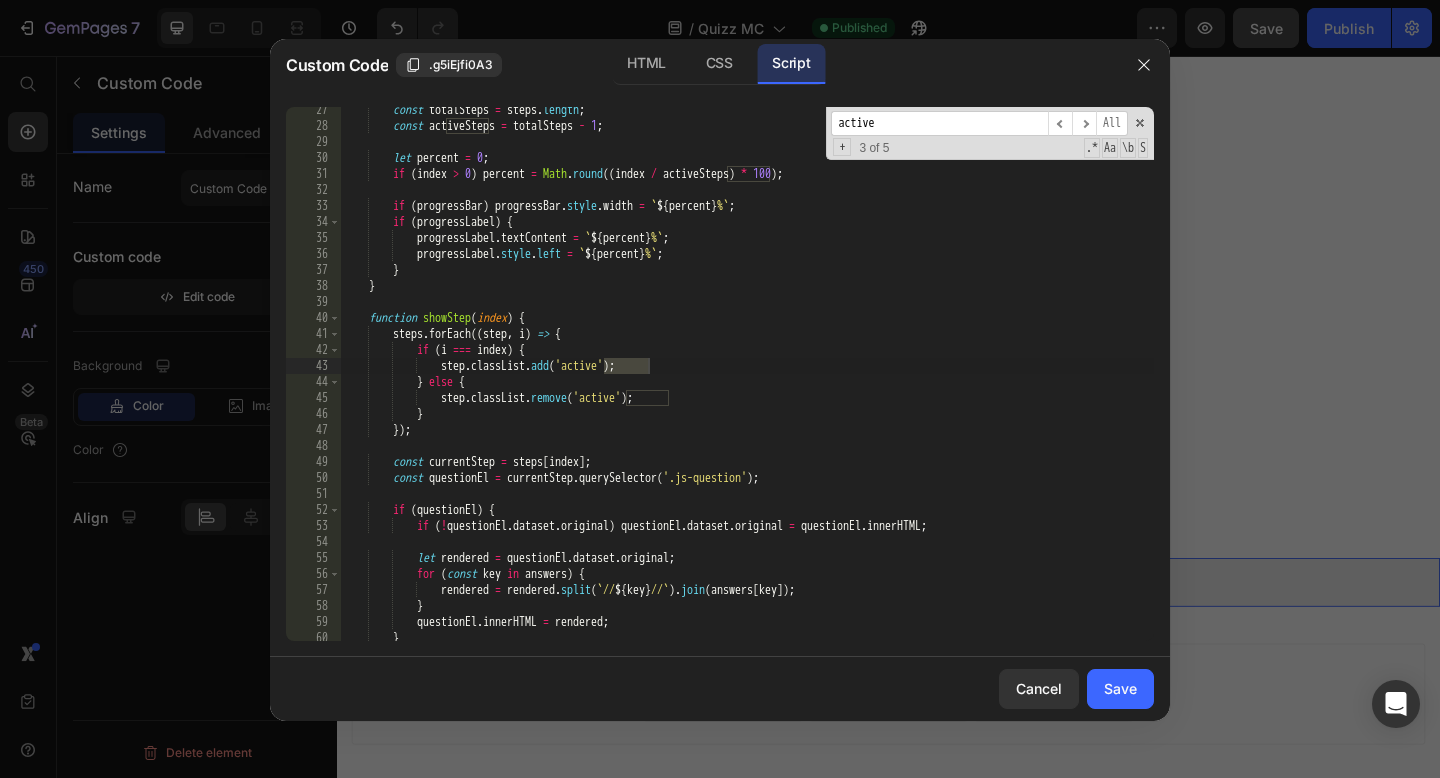 type on "active" 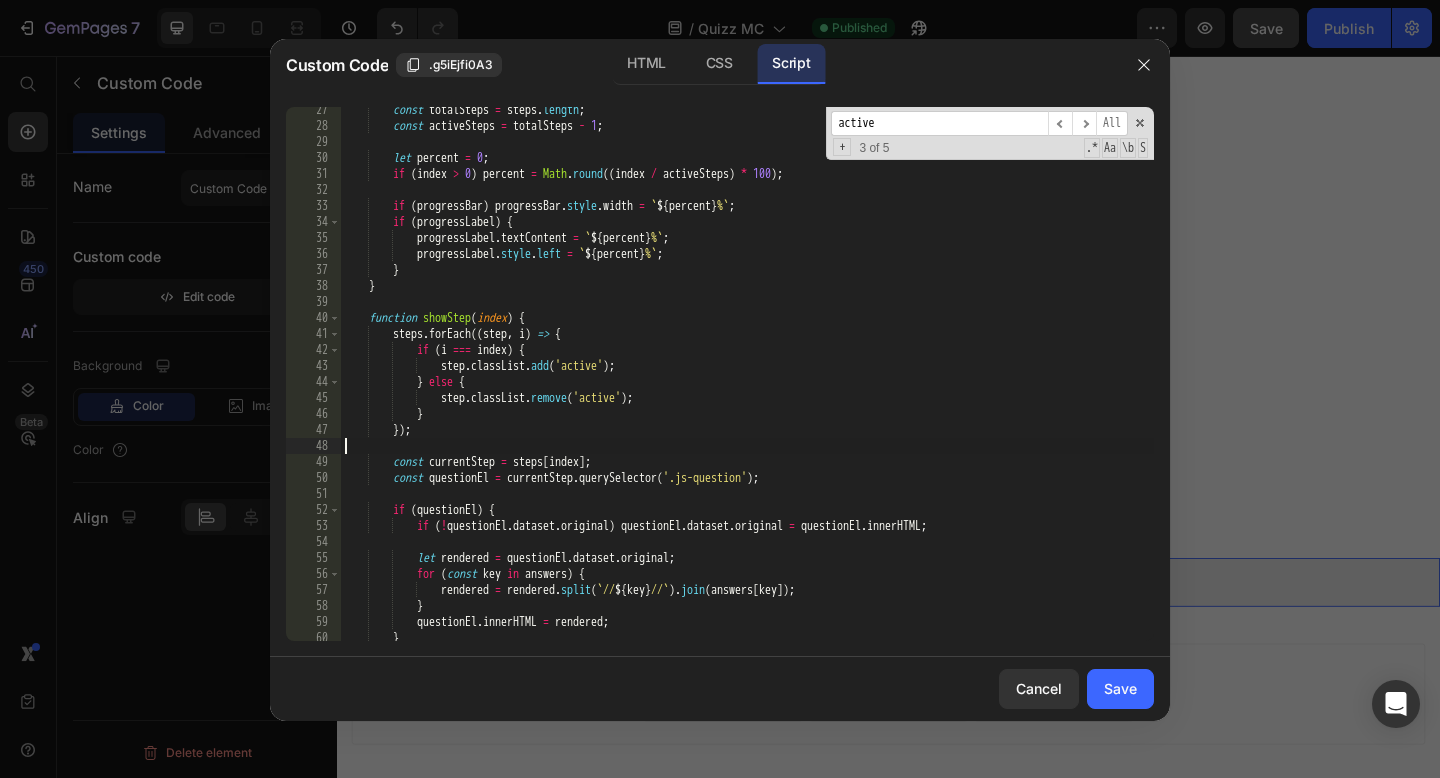 click on "const   totalSteps   =   steps . length ;           const   activeSteps   =   totalSteps   -   1 ;           let   percent   =   0 ;           if   ( index   >   0 )   percent   =   Math . round (( index   /   activeSteps )   *   100 ) ;           if   ( progressBar )   progressBar . style . width   =   ` ${ percent } % ` ;           if   ( progressLabel )   {                progressLabel . textContent   =   ` ${ percent } % ` ;                progressLabel . style . left   =   ` ${ percent } % ` ;           }      }      function   showStep ( index )   {           steps . forEach (( step ,   i )   =>   {                if   ( i   ===   index )   {                     step . classList . add ( 'active' ) ;                }   else   {                     step . classList . remove ( 'active' ) ;                }           }) ;           const   currentStep   =   steps [ index ] ;           const   questionEl   =   currentStep . querySelector ( '.js-question' ) ;           if   ( questionEl )   {" at bounding box center (747, 385) 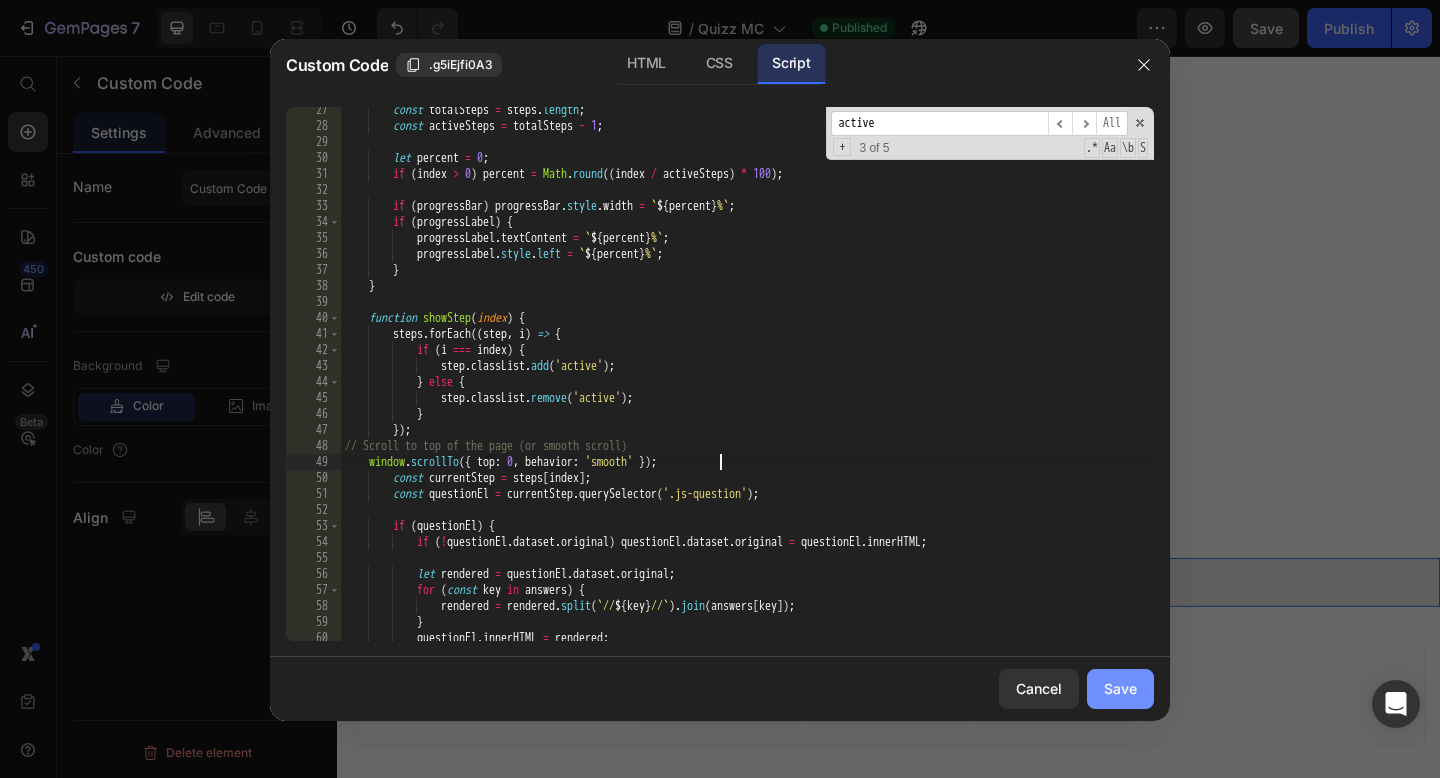 click on "Save" 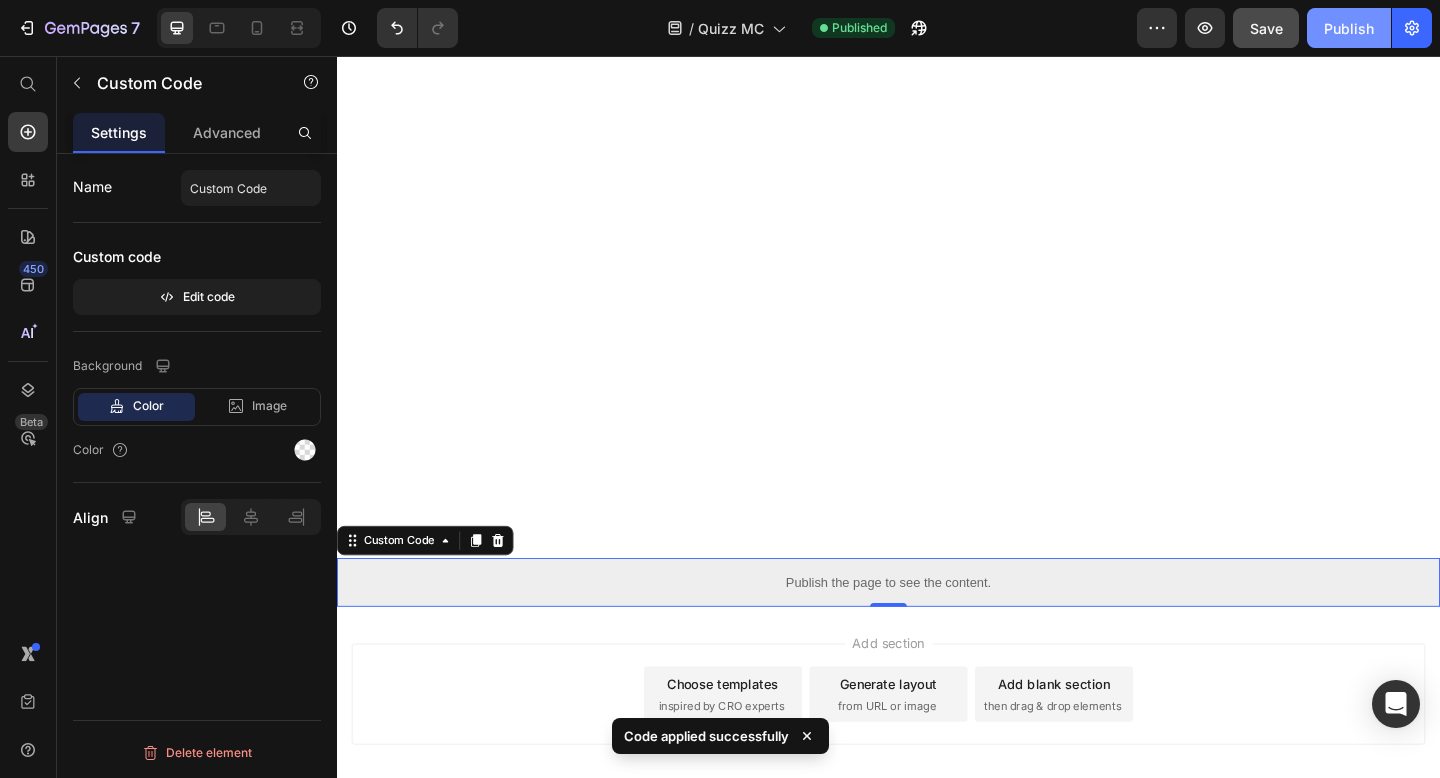 click on "Publish" at bounding box center (1349, 28) 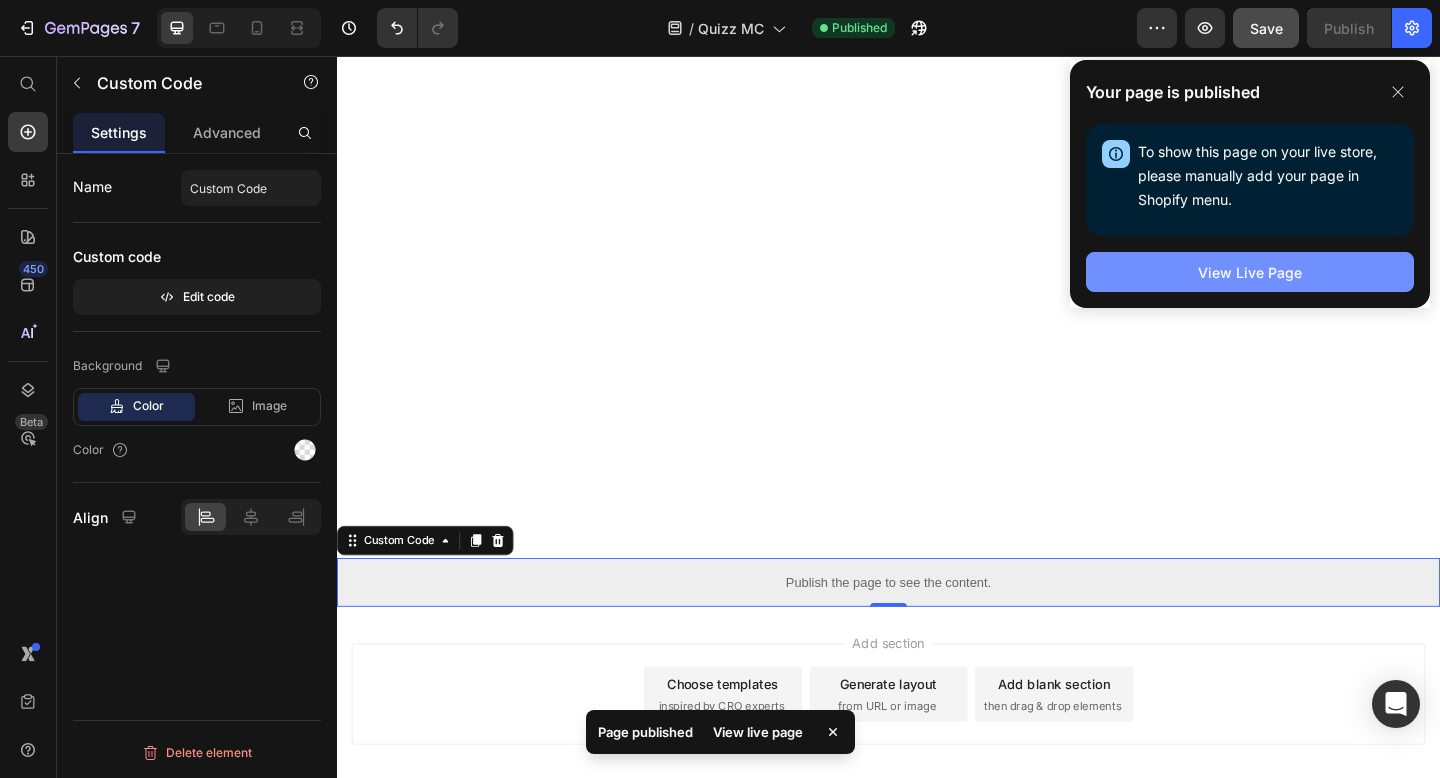 click on "View Live Page" at bounding box center (1250, 272) 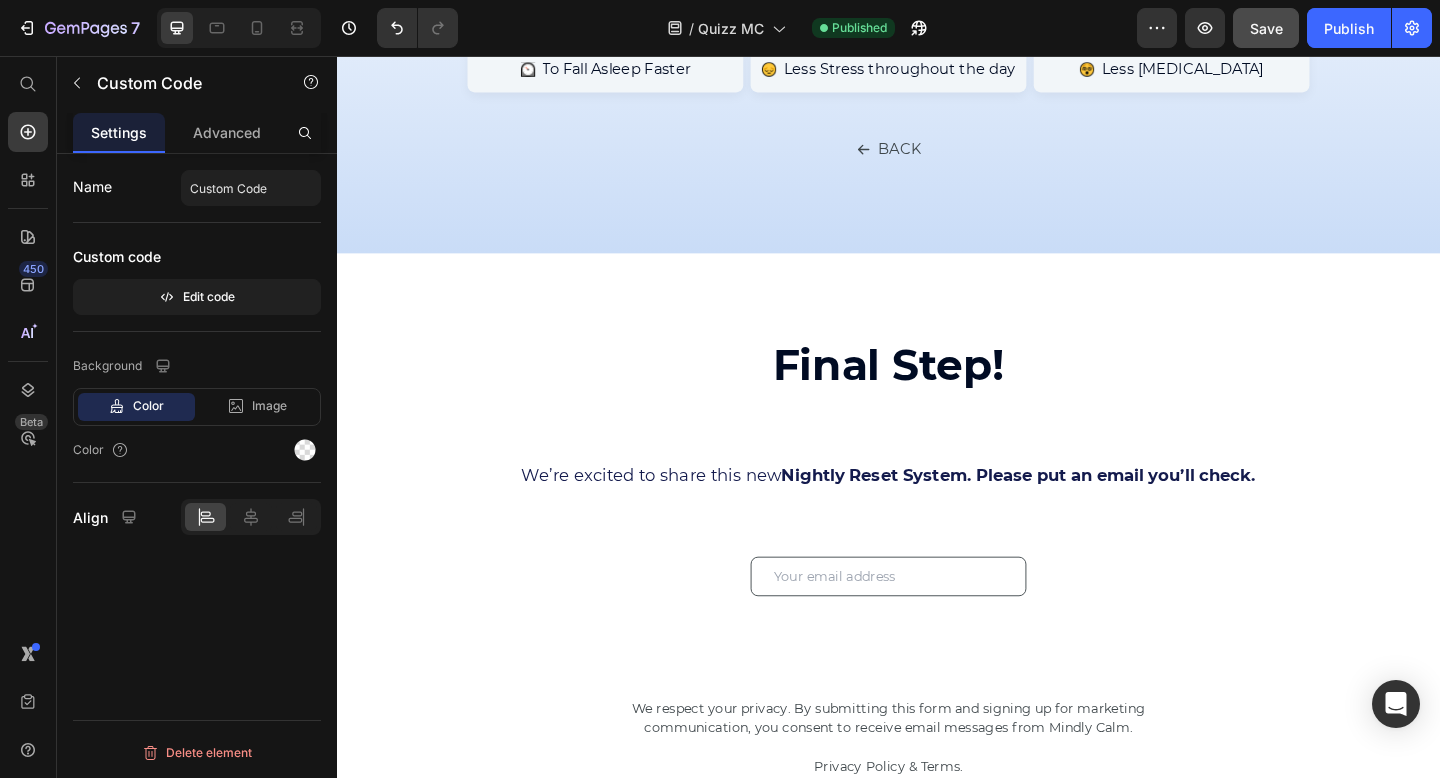 scroll, scrollTop: 5130, scrollLeft: 0, axis: vertical 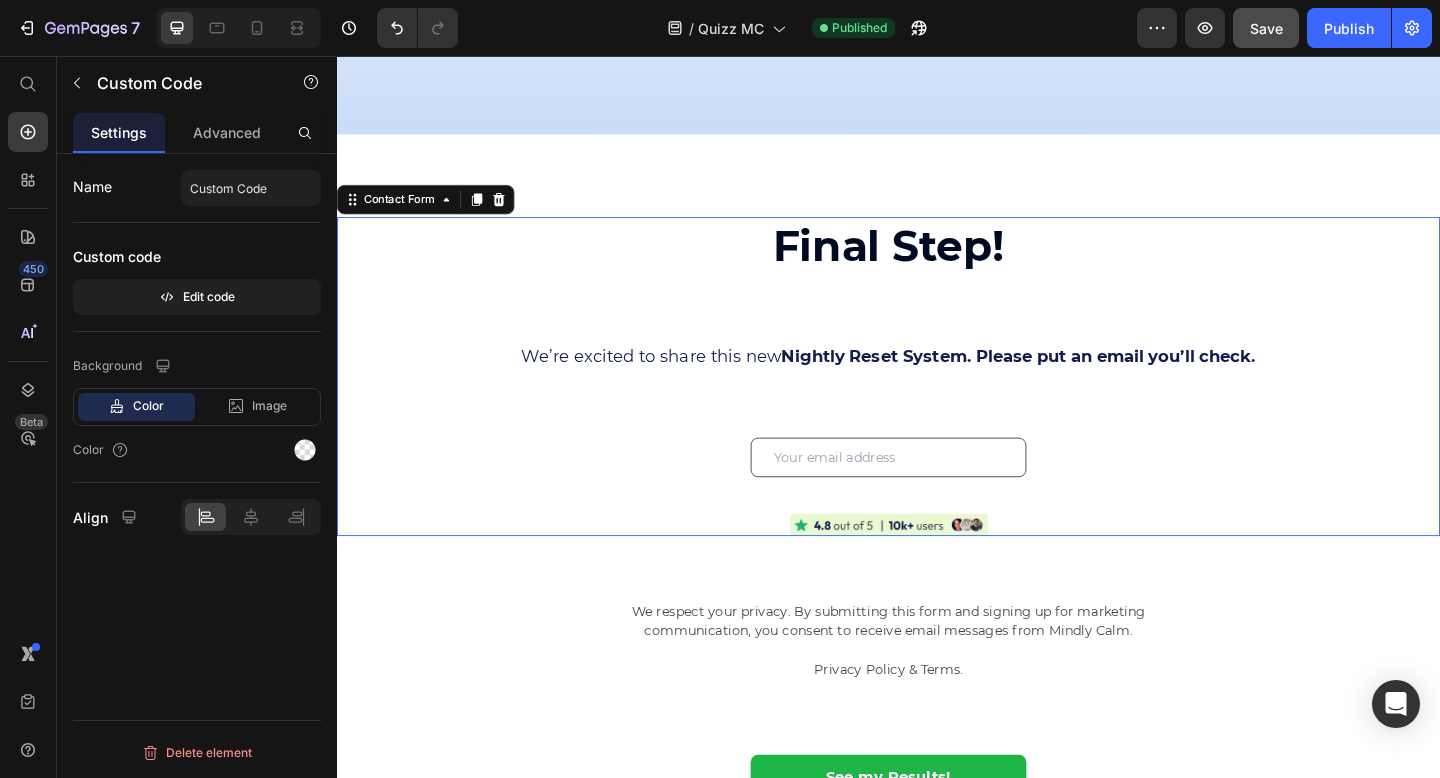 click on "Final Step! Heading We’re excited to share this new  Nightly Reset System. Please put an email you’ll check. Text Block Text Field Image Contact Form   0" at bounding box center [937, 405] 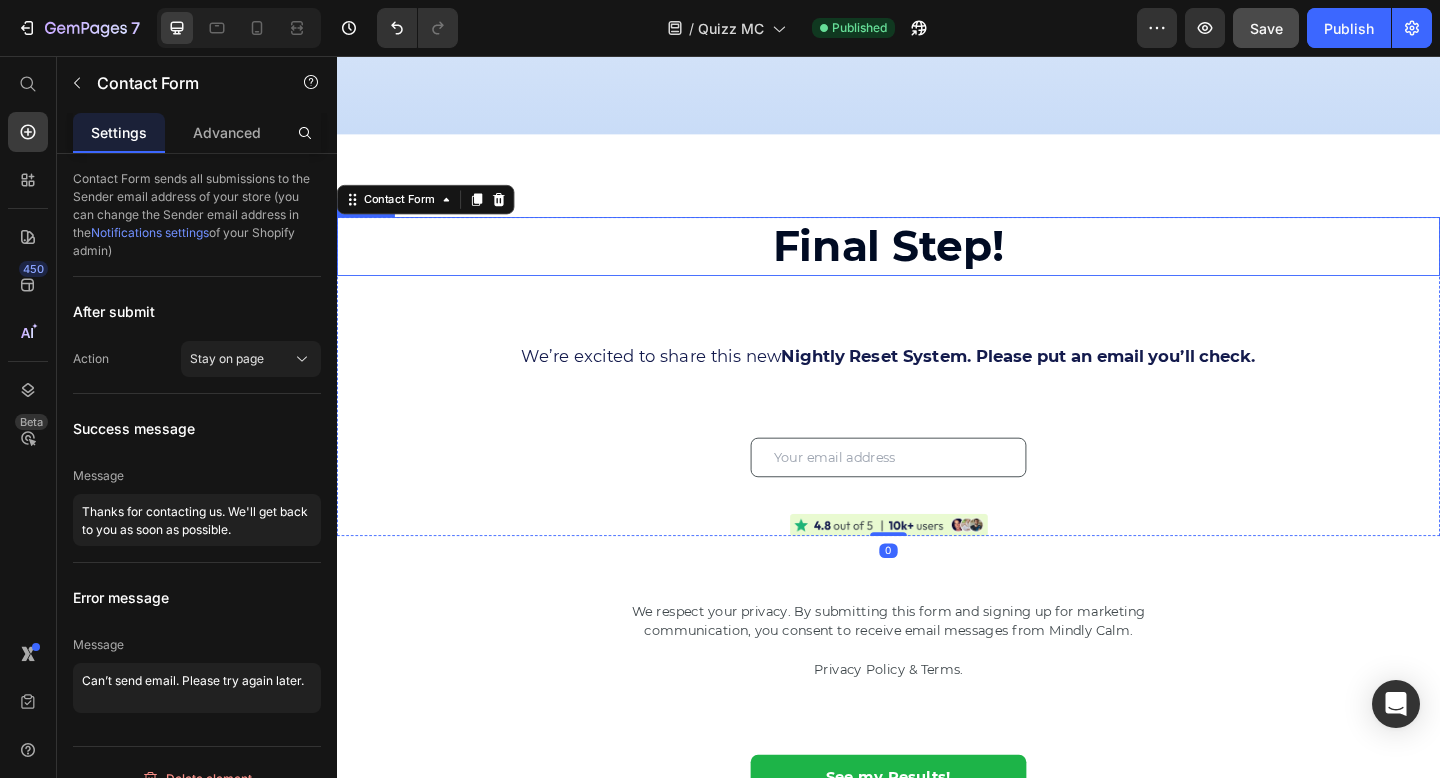 click on "Final Step!" at bounding box center (937, 263) 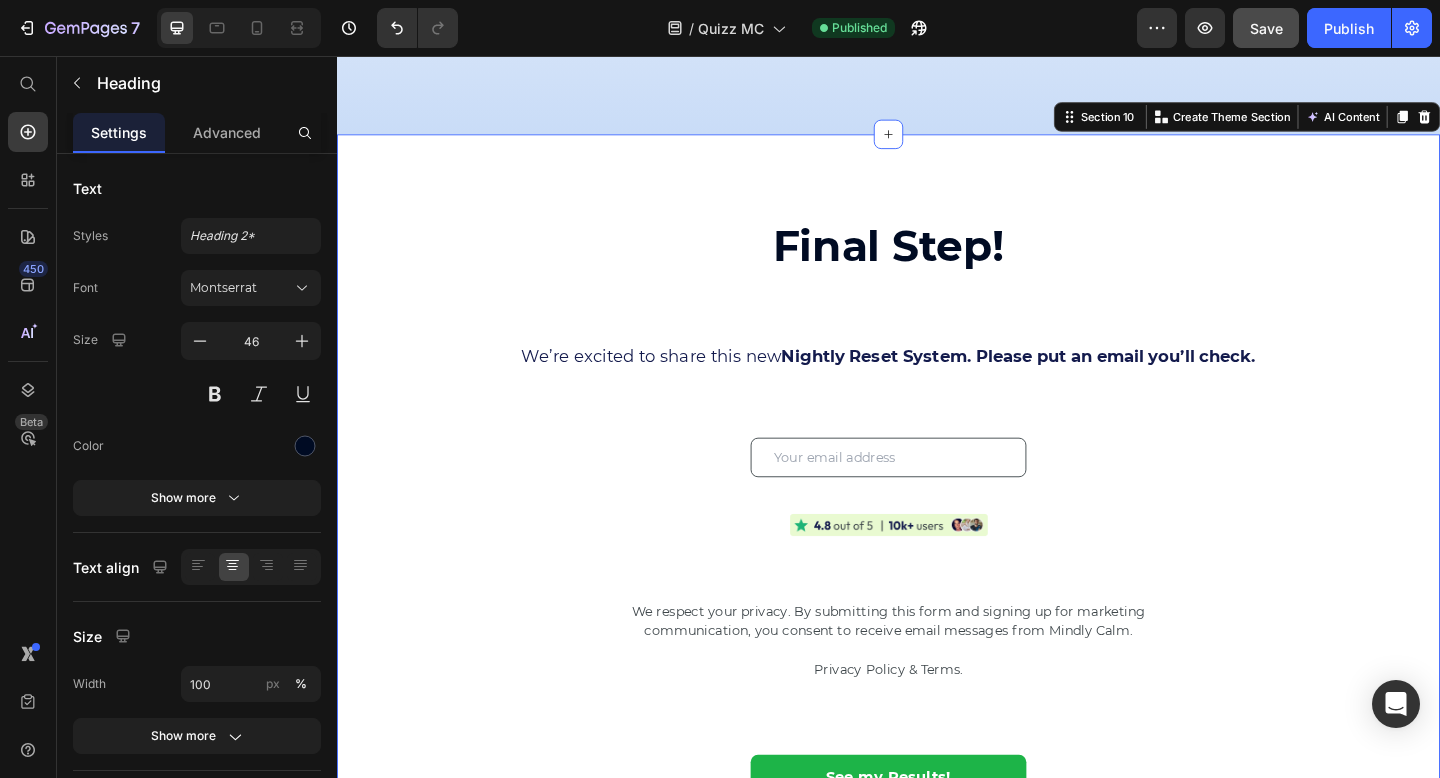 click on "Final Step! Heading We’re excited to share this new  Nightly Reset System. Please put an email you’ll check. Text Block Text Field Image Contact Form We respect your privacy. By submitting this form and signing up for marketing communication, you consent to receive email messages from Mindly Calm. Privacy Policy & Terms. Text Block See my Results! Button
Back Button Section 10   Create Theme Section AI Content Write with GemAI What would you like to describe here? Tone and Voice Persuasive Product Show more Generate" at bounding box center [937, 580] 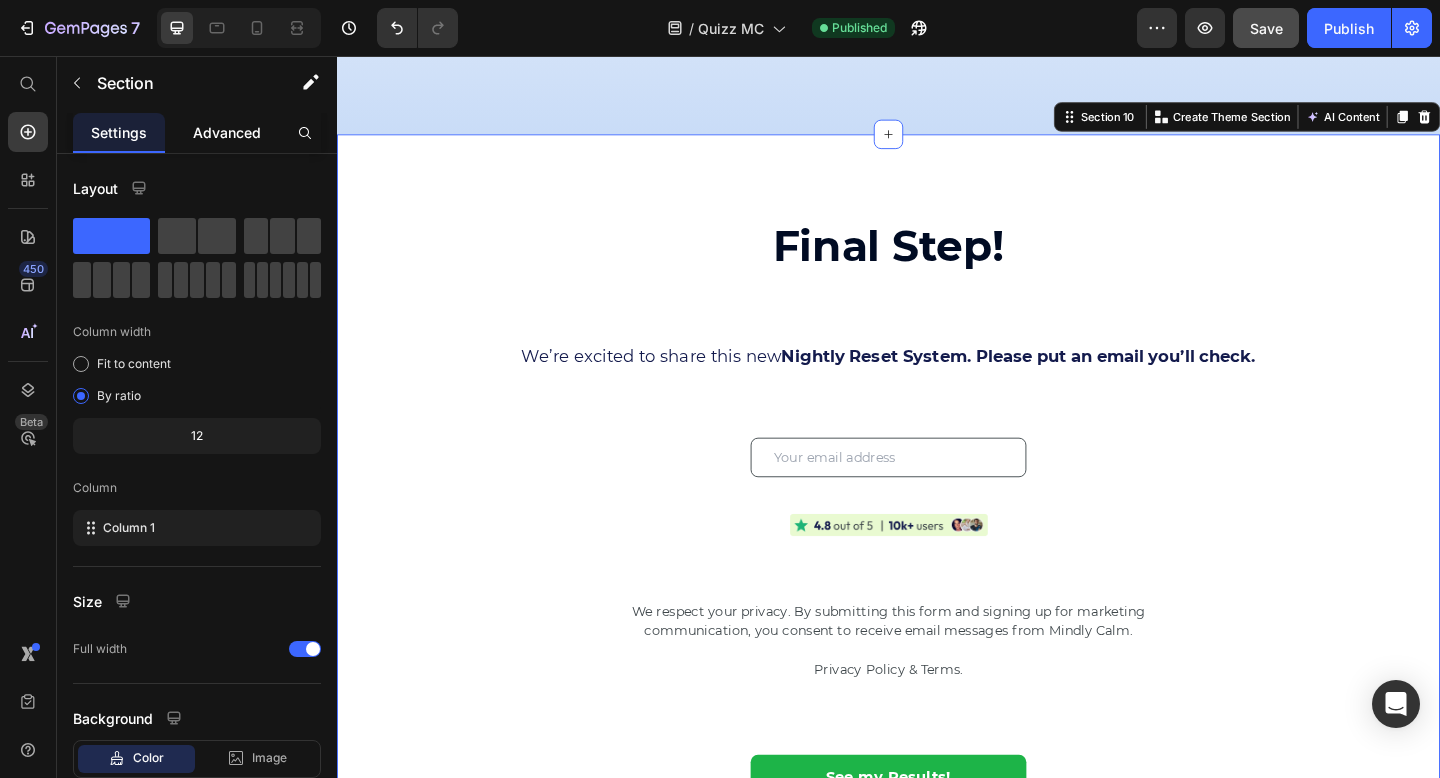 click on "Advanced" at bounding box center (227, 132) 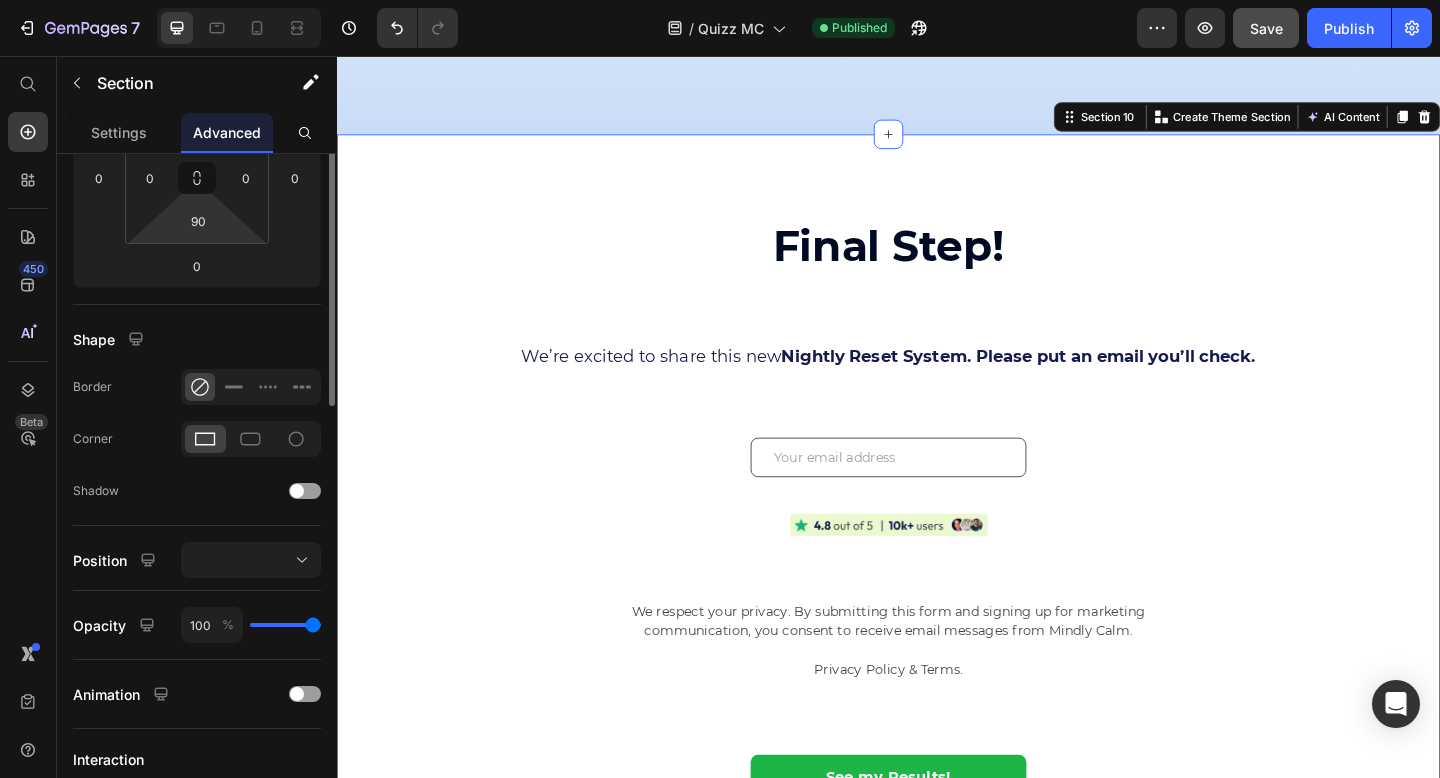 scroll, scrollTop: 584, scrollLeft: 0, axis: vertical 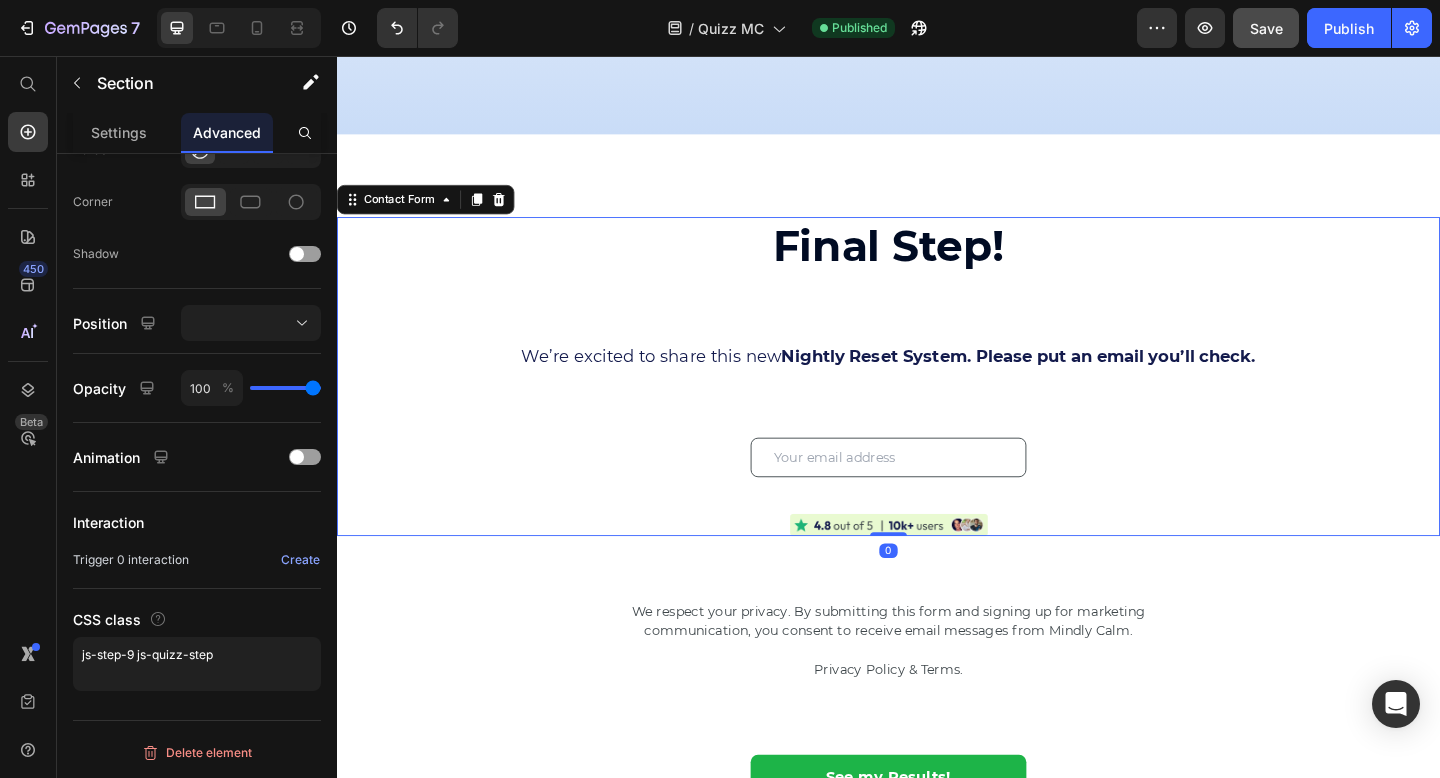 click on "Final Step! Heading We’re excited to share this new  Nightly Reset System. Please put an email you’ll check. Text Block Text Field Image Contact Form   0" at bounding box center [937, 405] 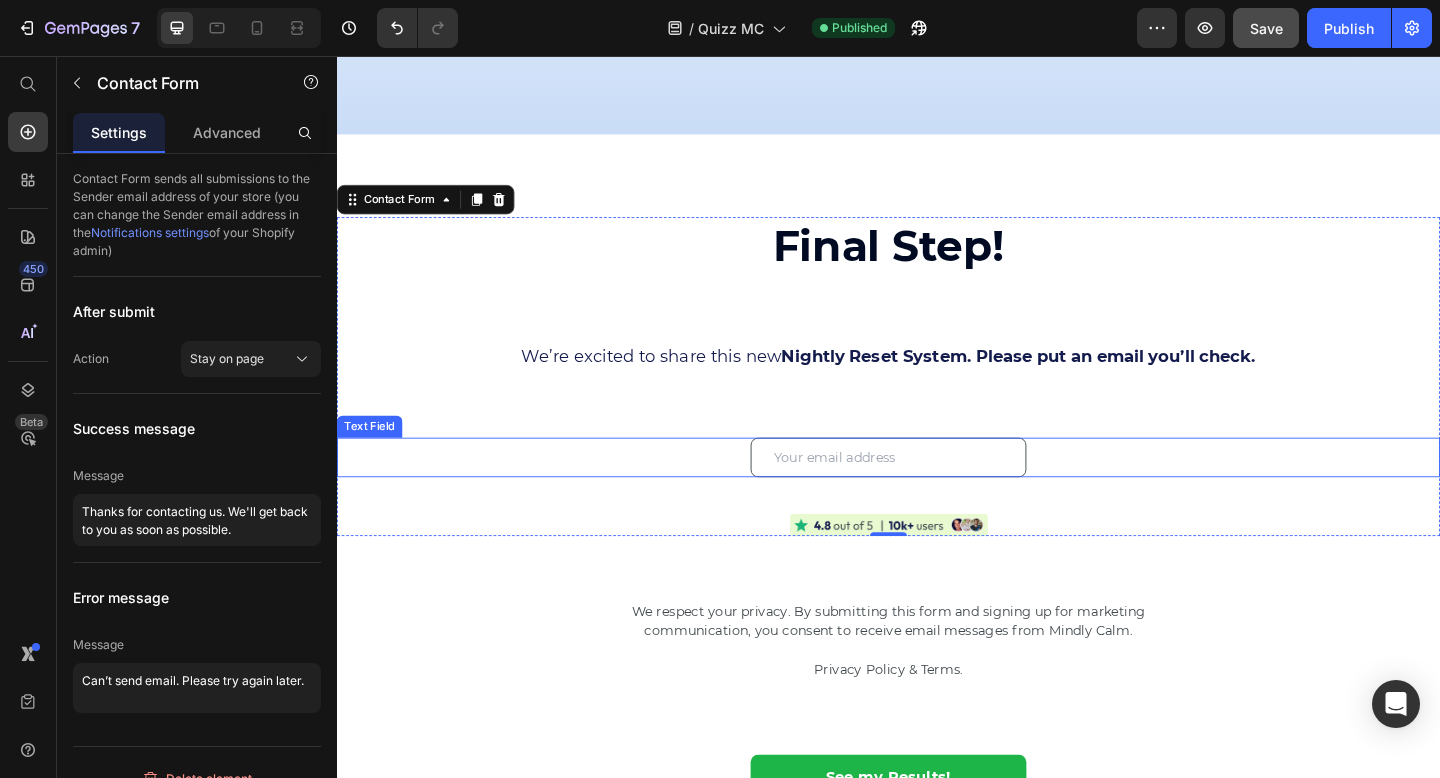 click at bounding box center [937, 493] 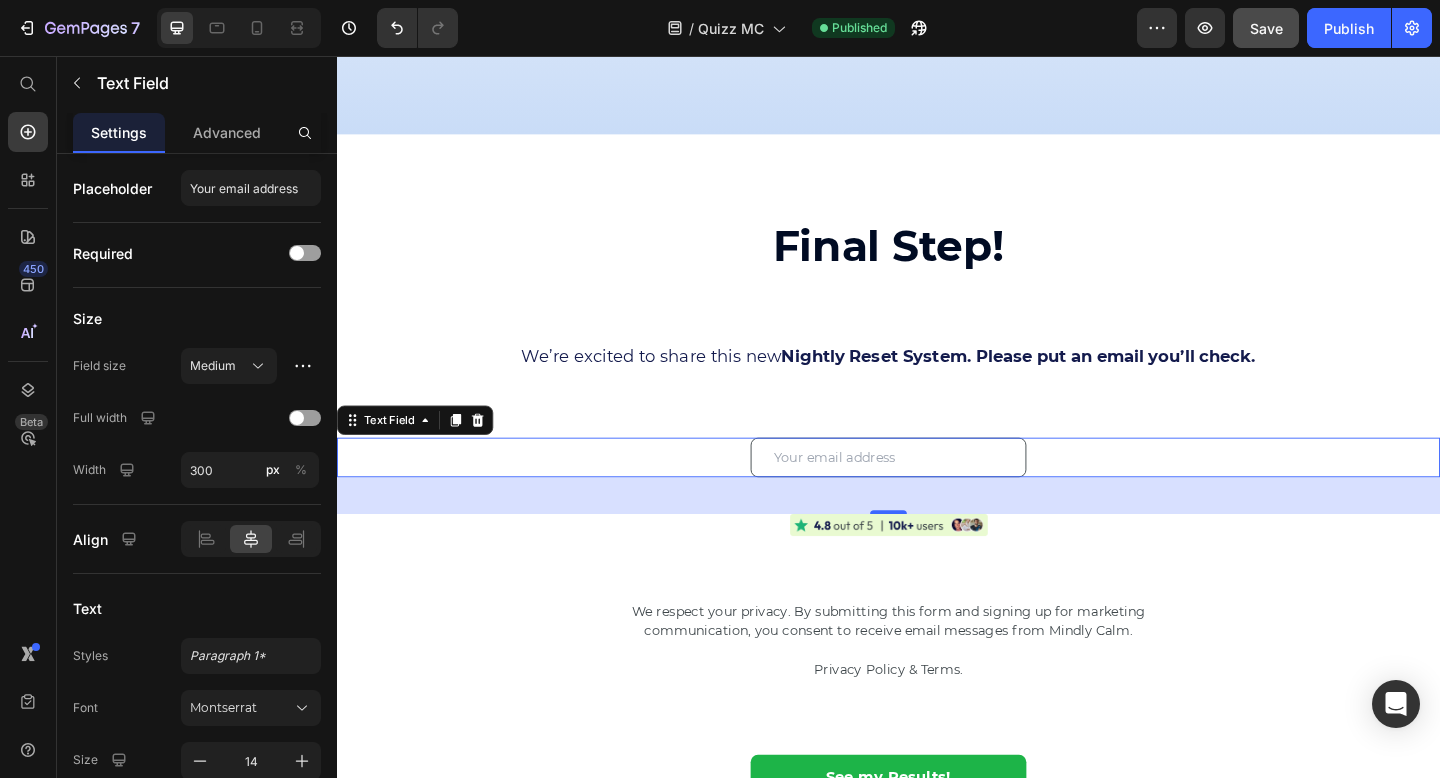 click at bounding box center [937, 493] 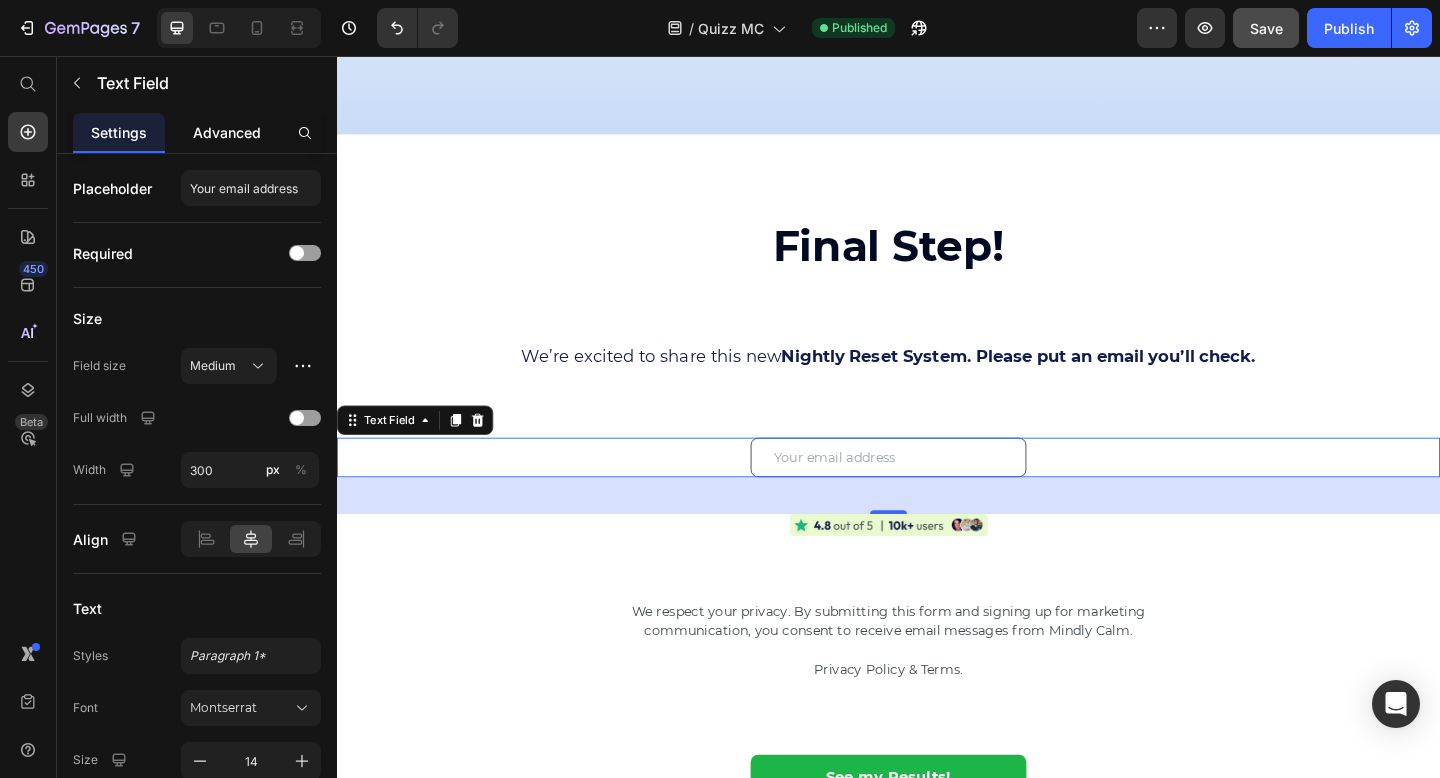 click on "Advanced" at bounding box center [227, 132] 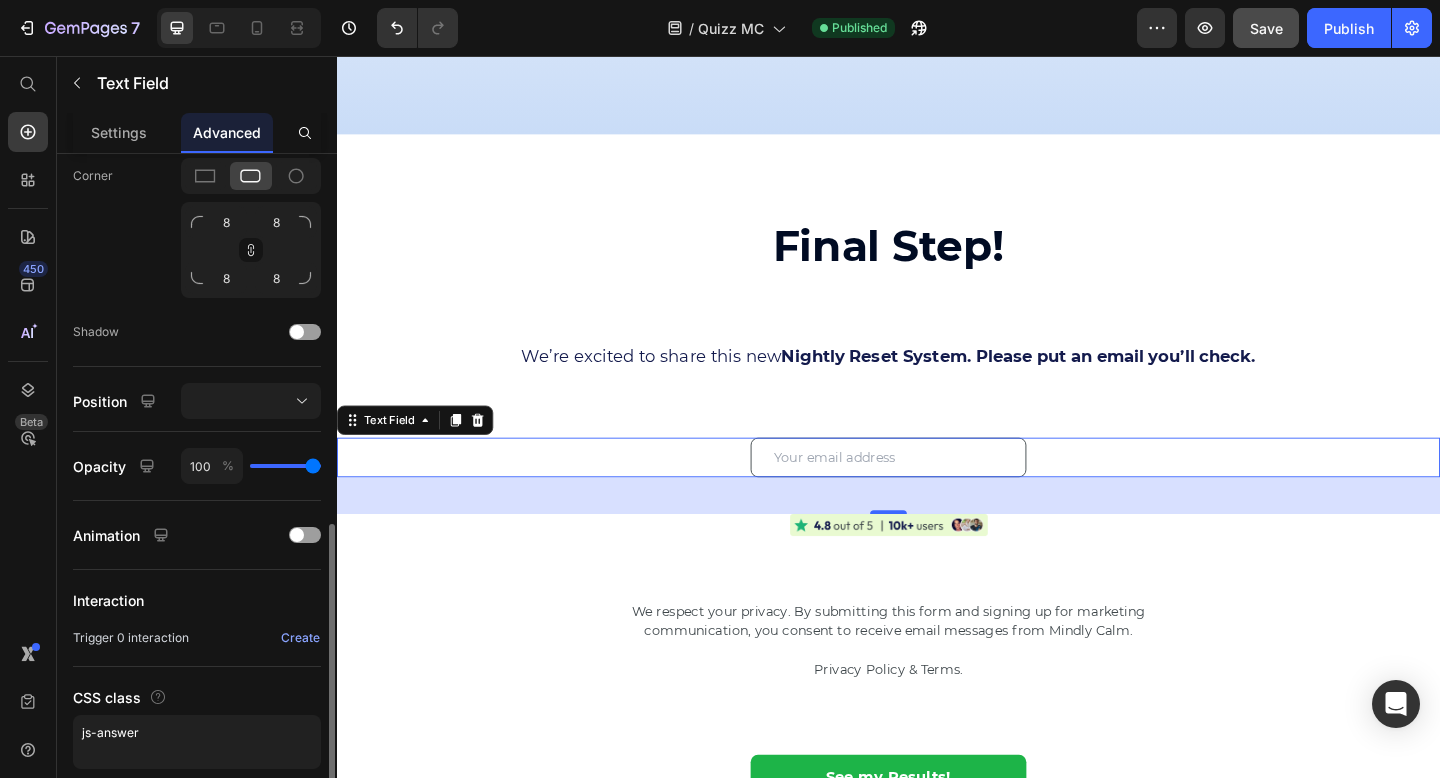 scroll, scrollTop: 732, scrollLeft: 0, axis: vertical 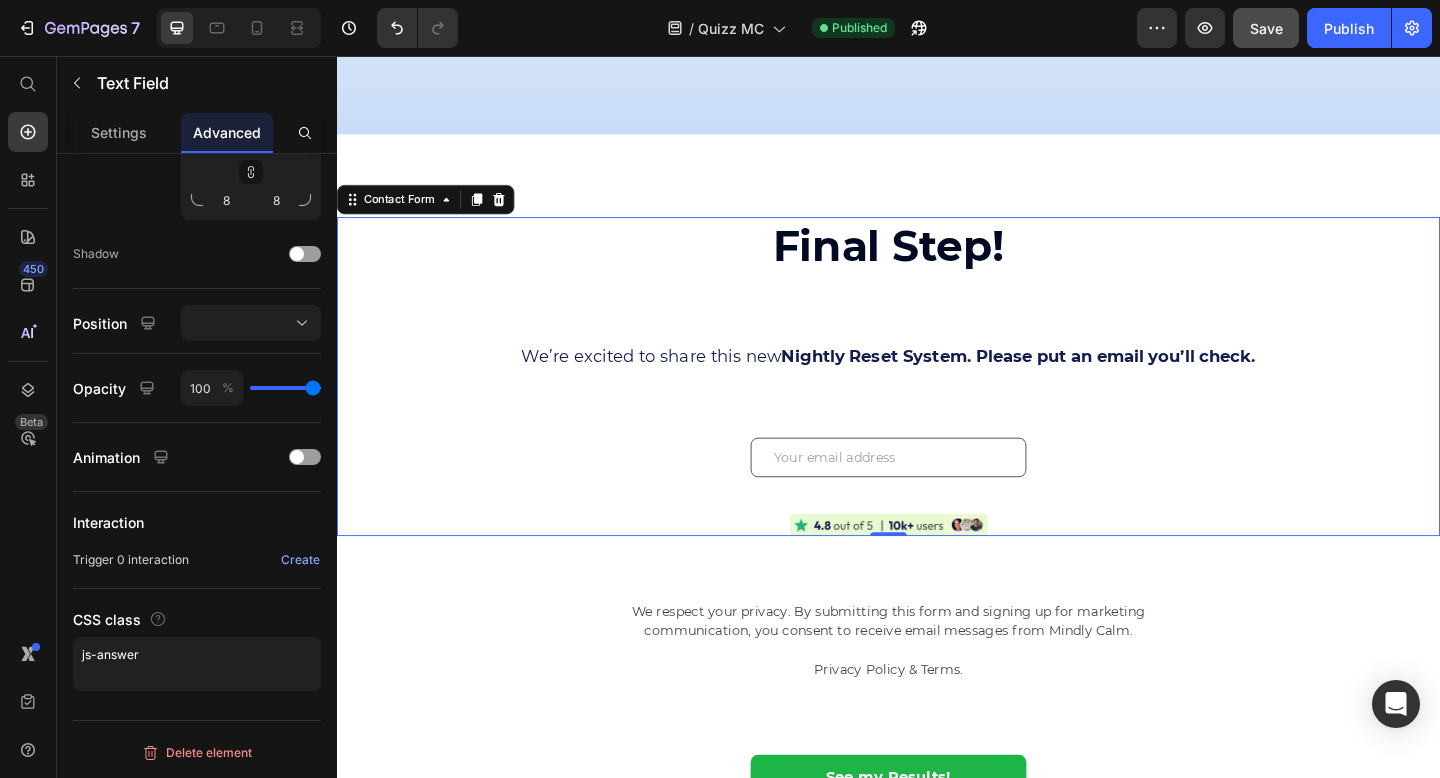 click on "Final Step! Heading We’re excited to share this new  Nightly Reset System. Please put an email you’ll check. Text Block Text Field Image Contact Form   0" at bounding box center (937, 405) 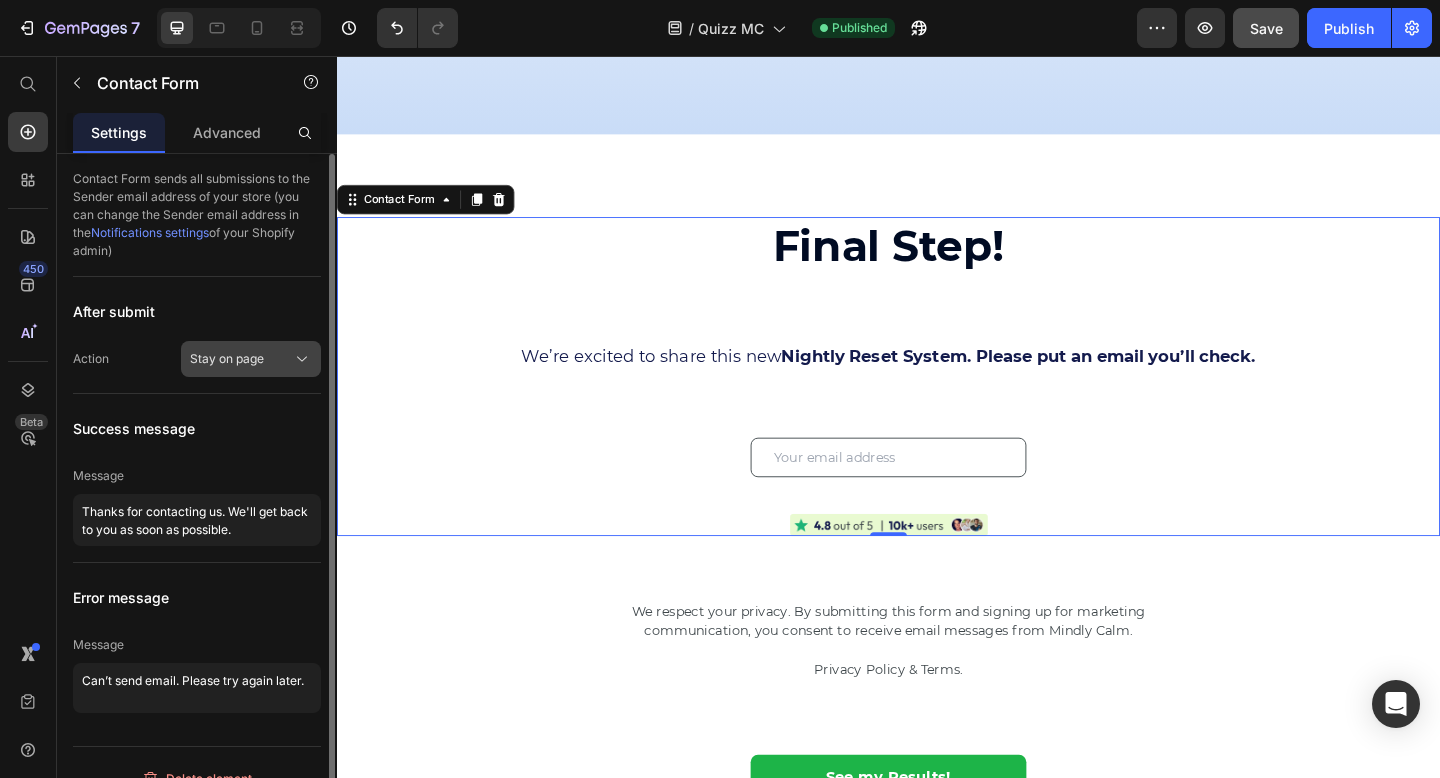 click on "Stay on page" 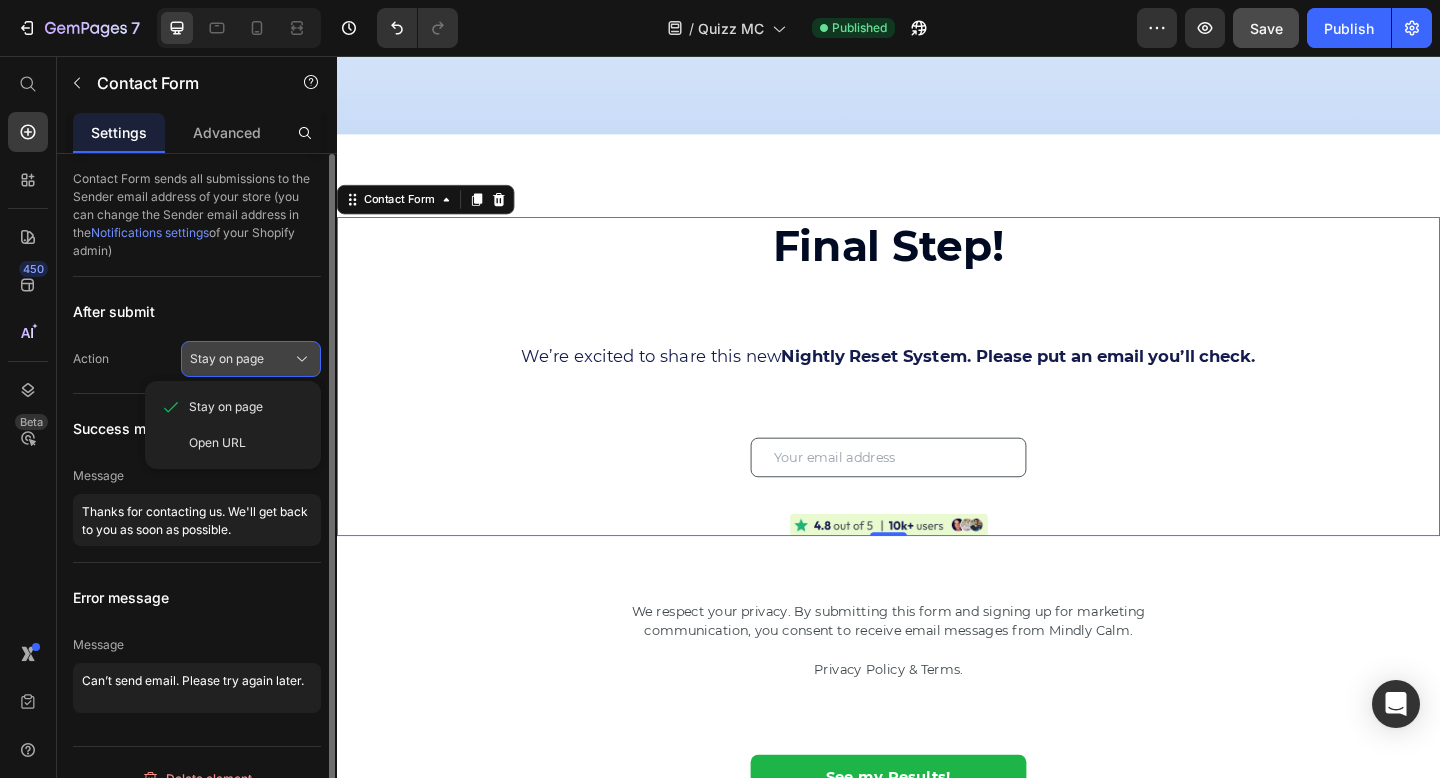 click on "Stay on page" 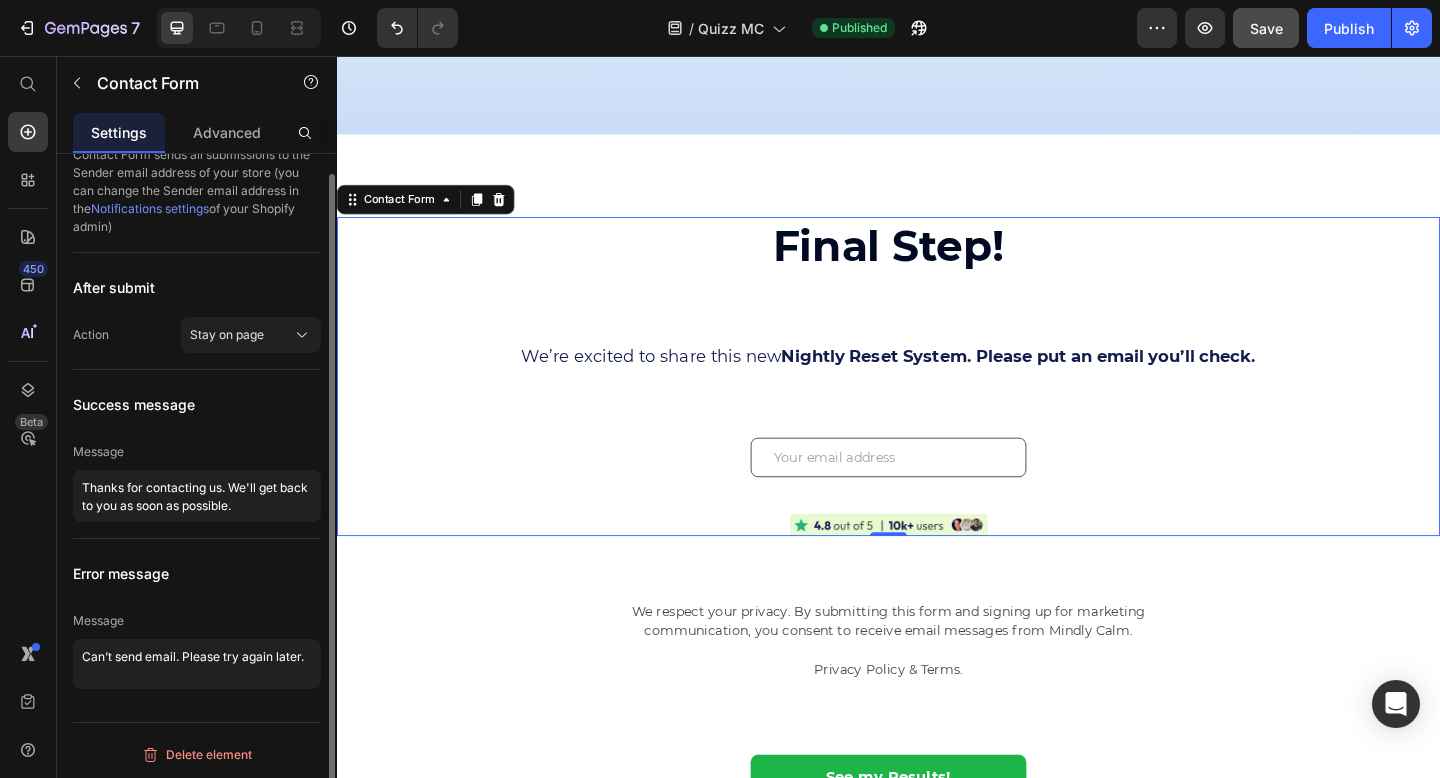 scroll, scrollTop: 0, scrollLeft: 0, axis: both 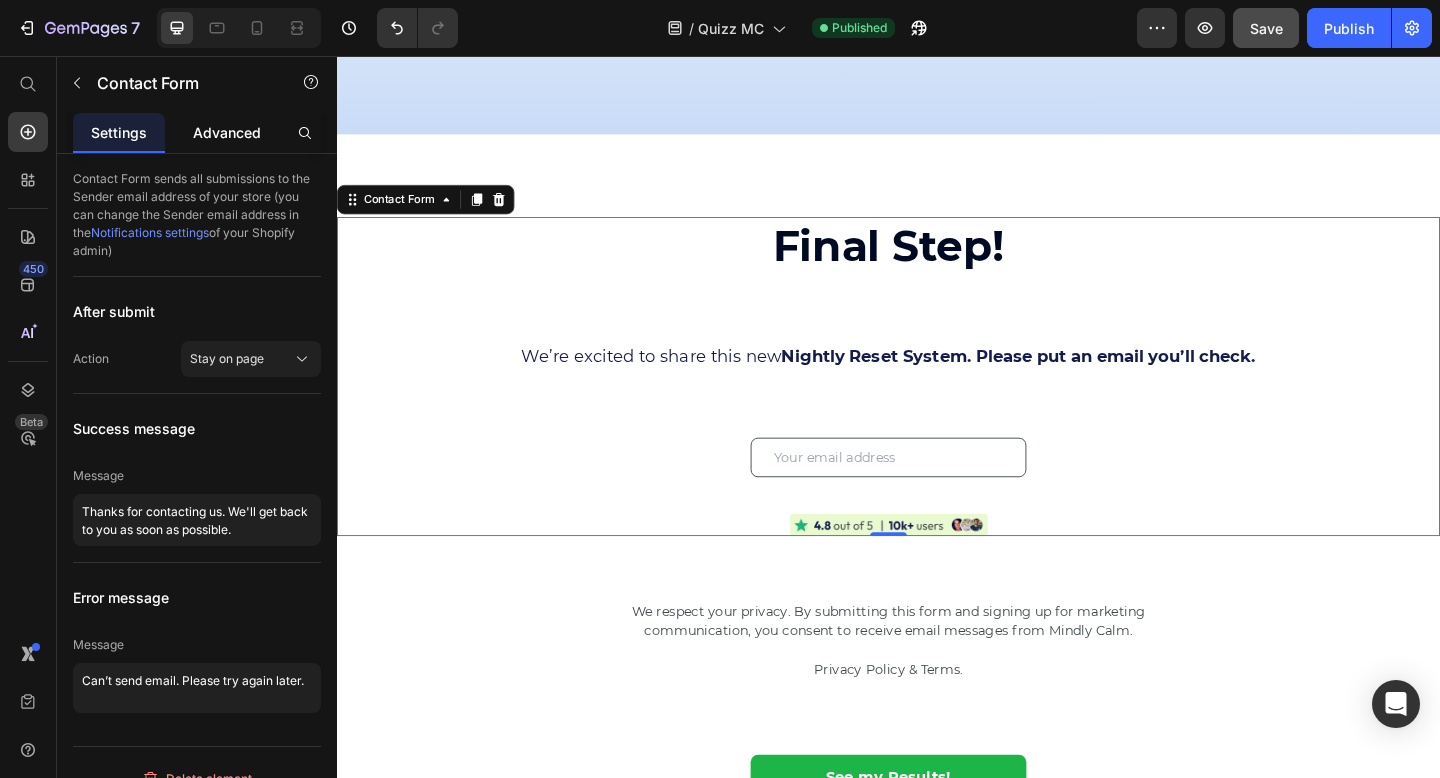 click on "Advanced" 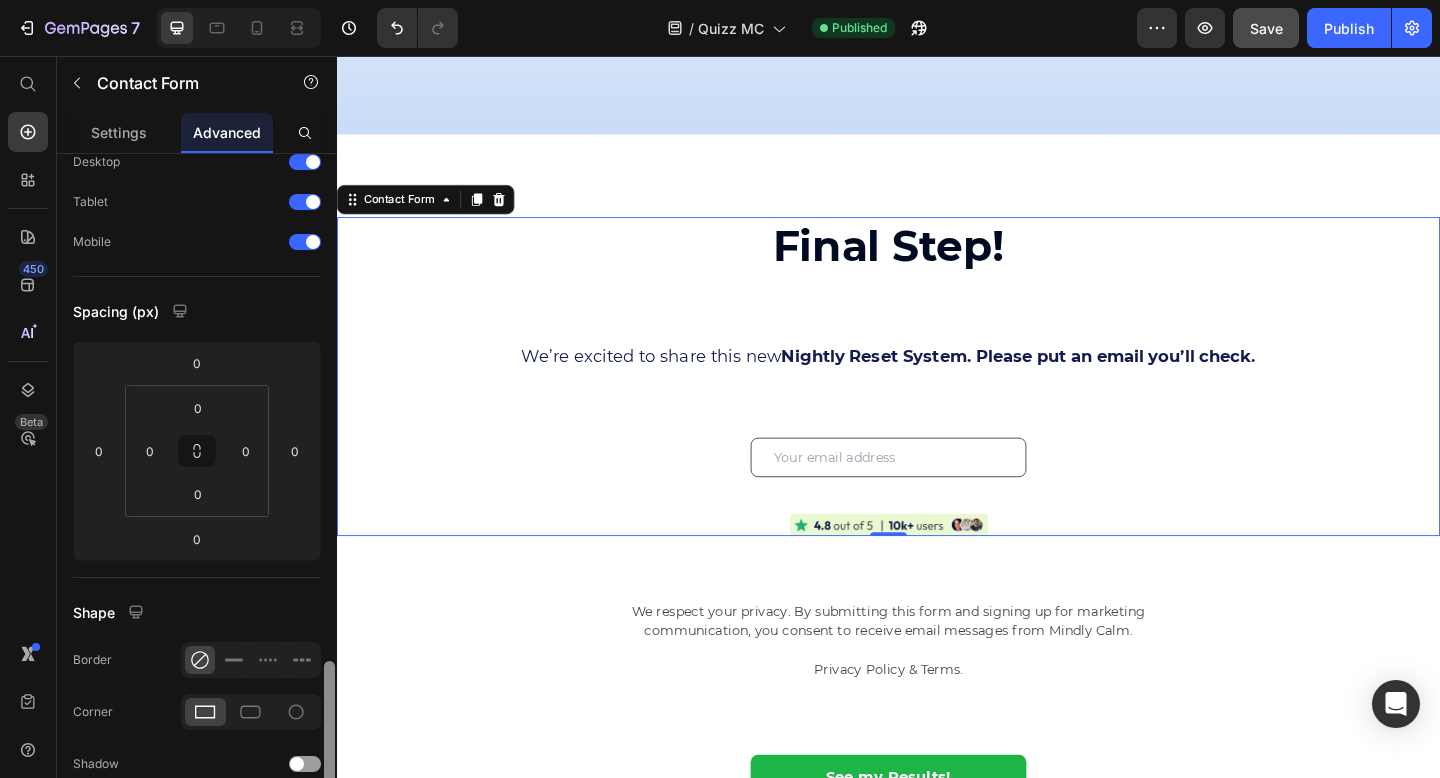 scroll, scrollTop: 584, scrollLeft: 0, axis: vertical 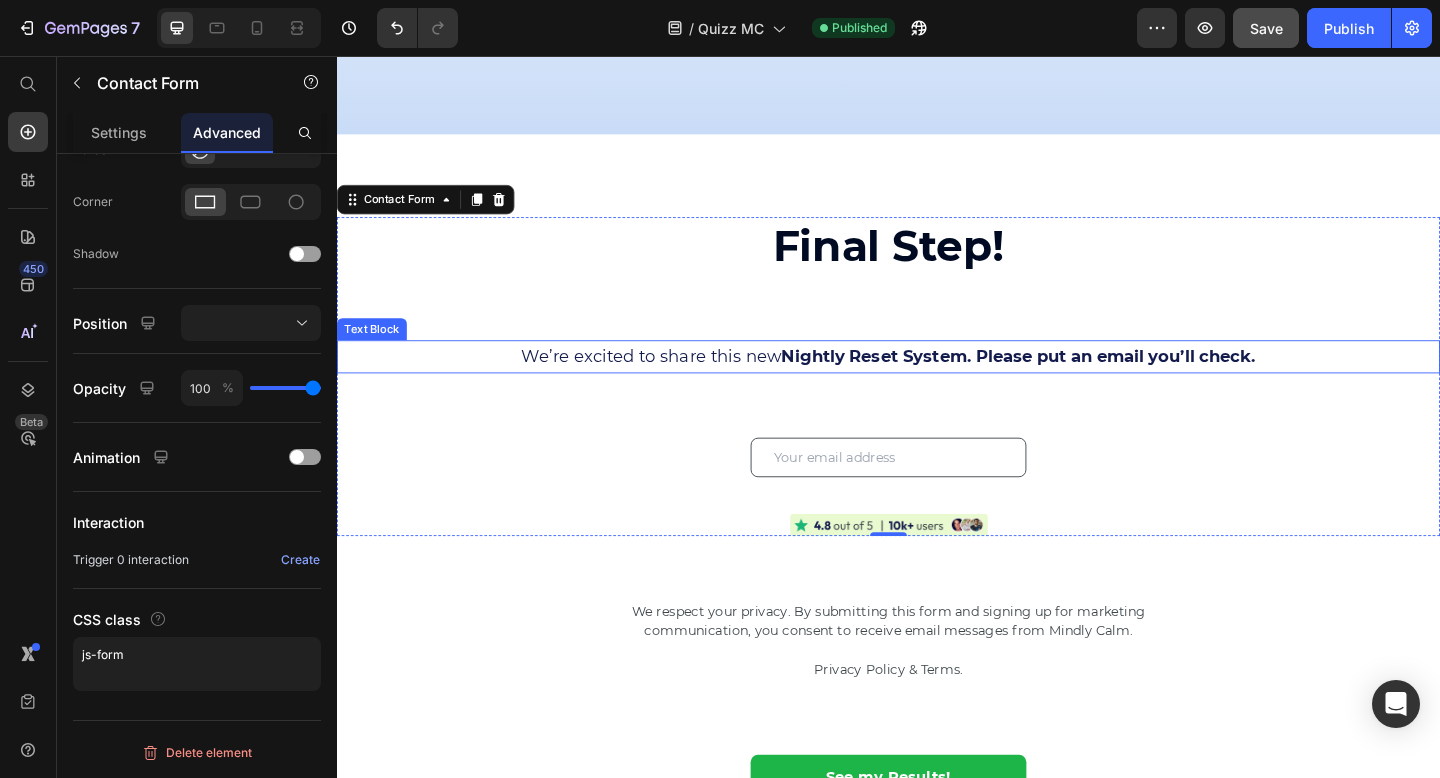 click on "Nightly Reset System. Please put an email you’ll check." at bounding box center (1079, 384) 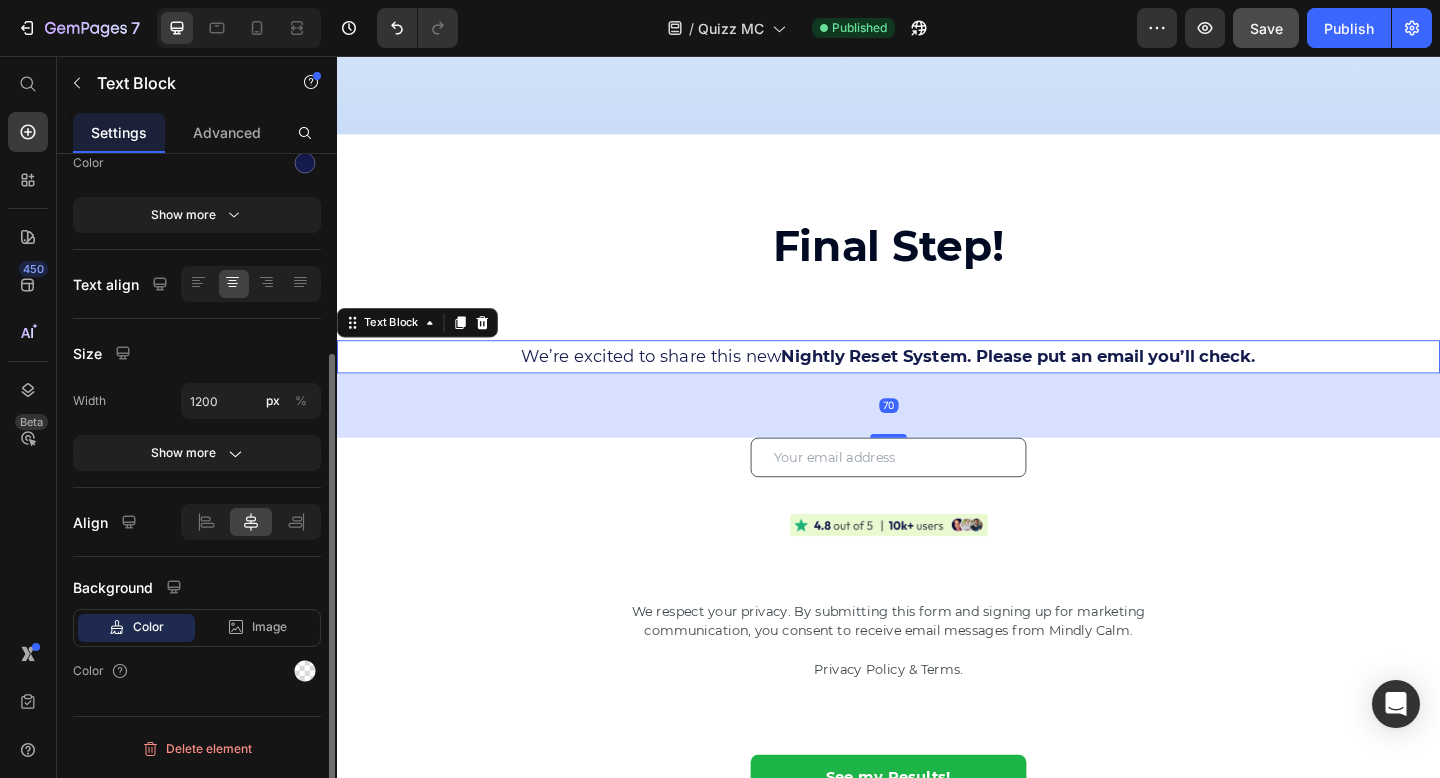 scroll, scrollTop: 0, scrollLeft: 0, axis: both 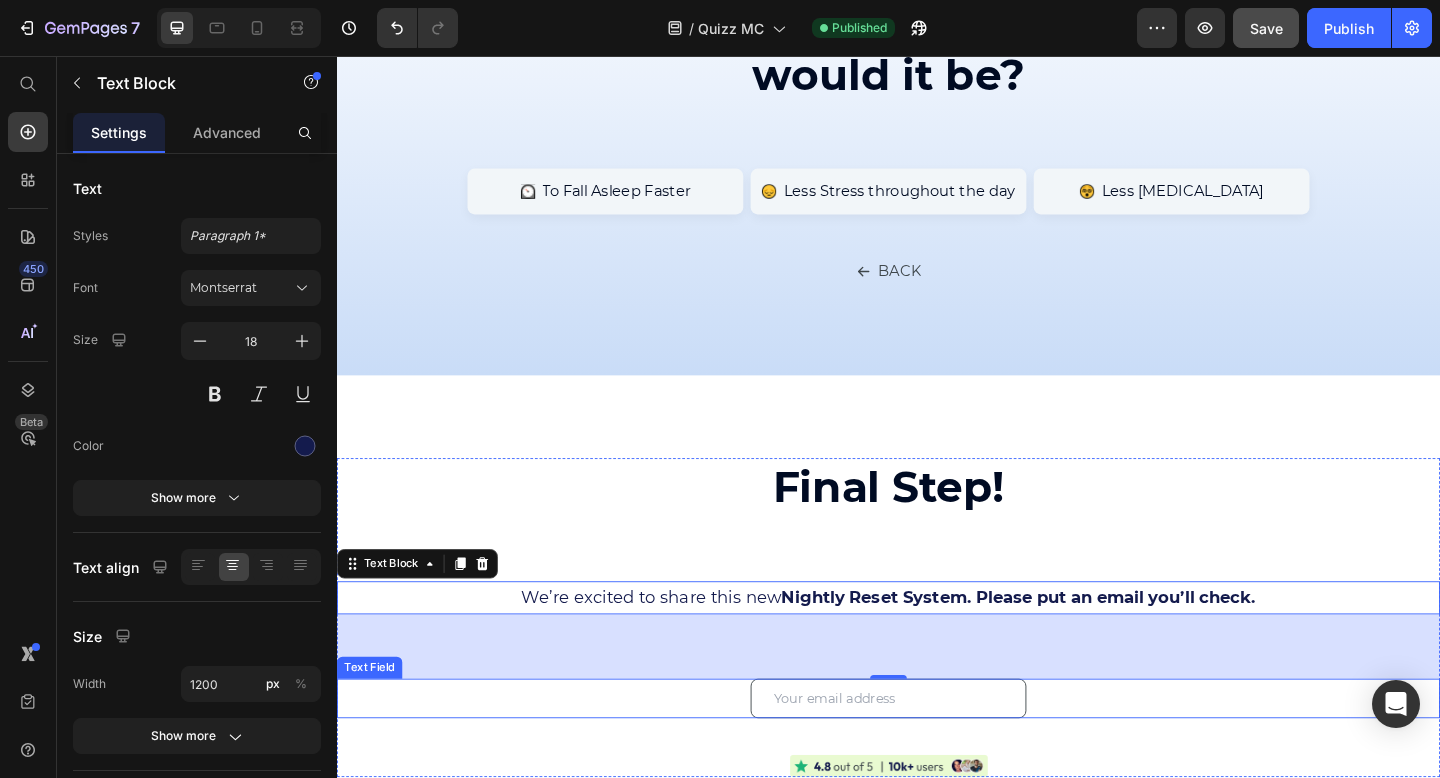 click at bounding box center [937, 755] 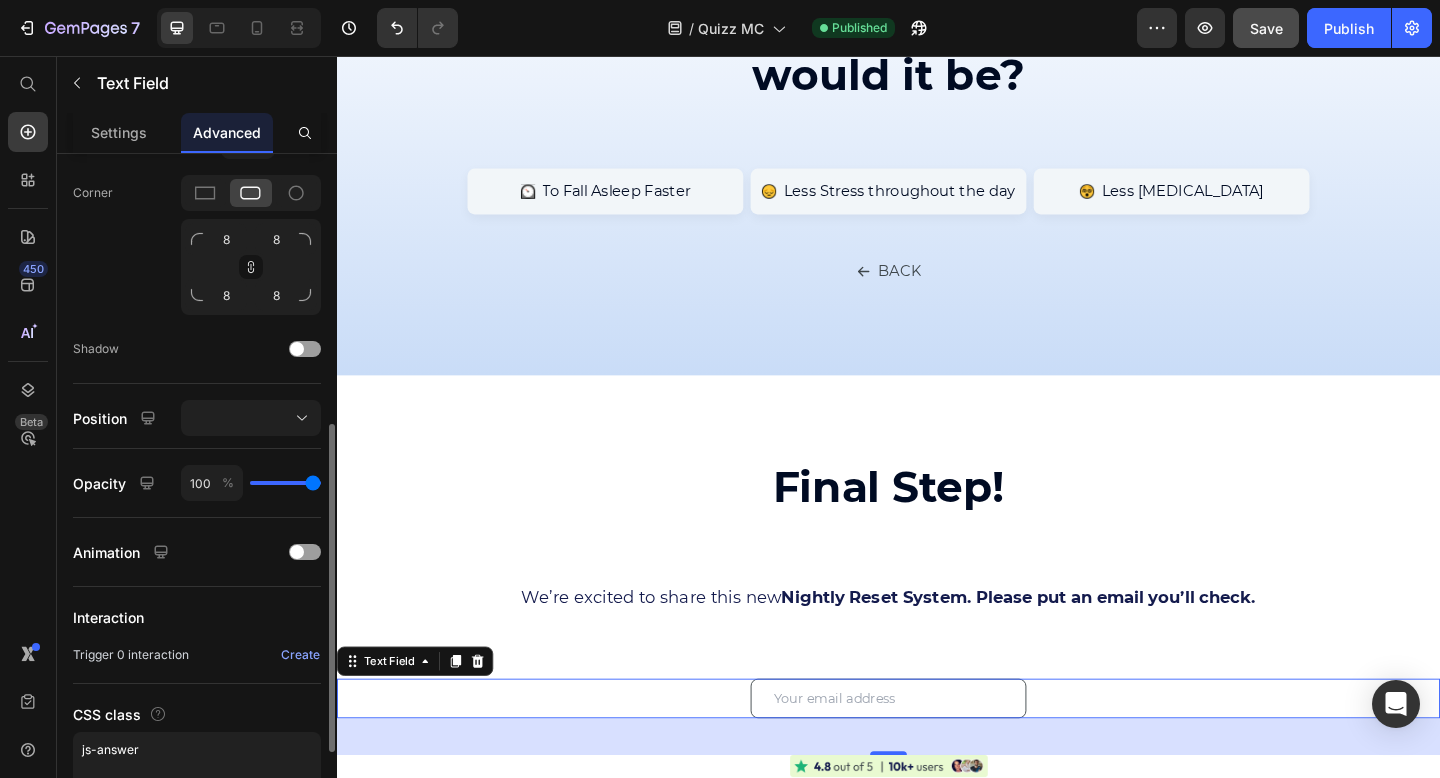 scroll, scrollTop: 732, scrollLeft: 0, axis: vertical 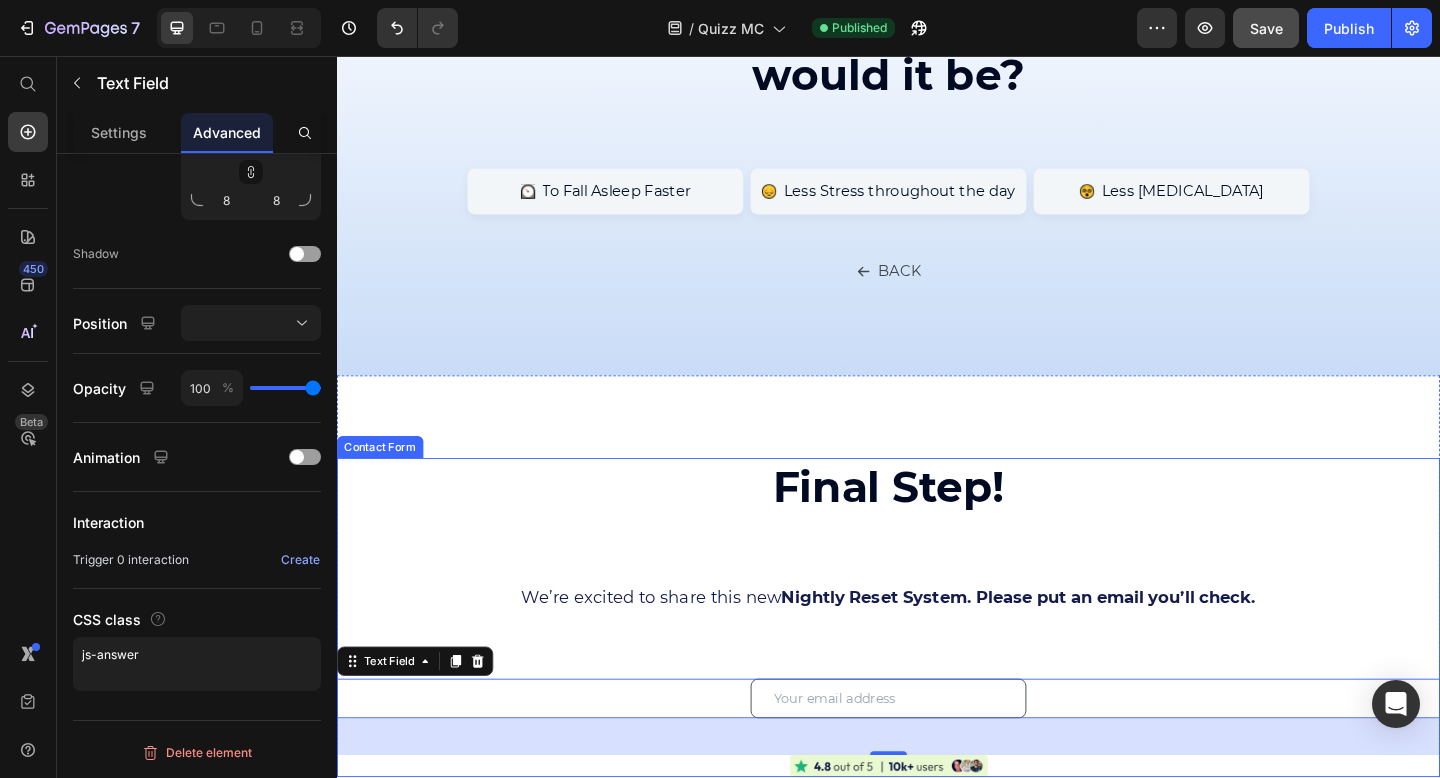 click on "Final Step! Heading We’re excited to share this new  Nightly Reset System. Please put an email you’ll check. Text Block Text Field   40 Image Contact Form" at bounding box center [937, 667] 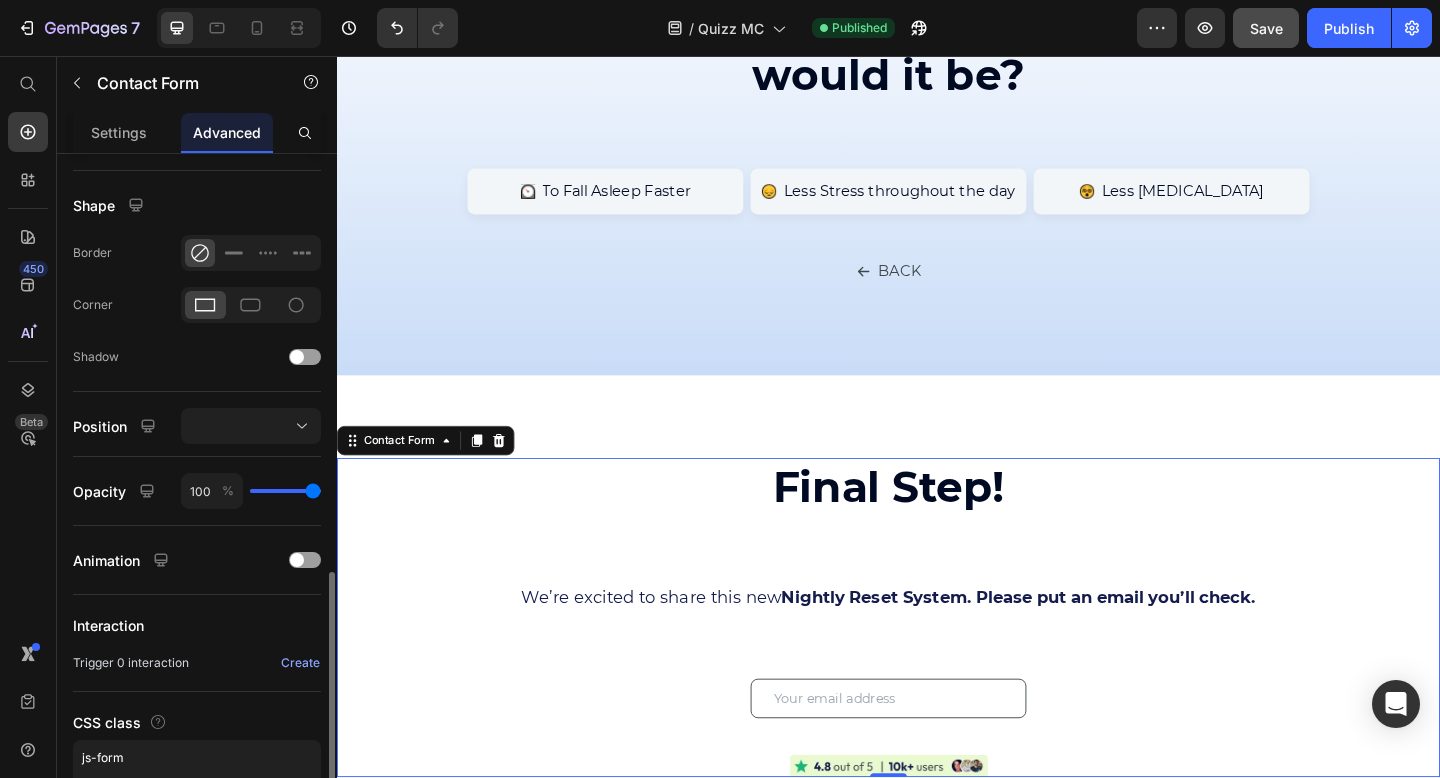scroll, scrollTop: 584, scrollLeft: 0, axis: vertical 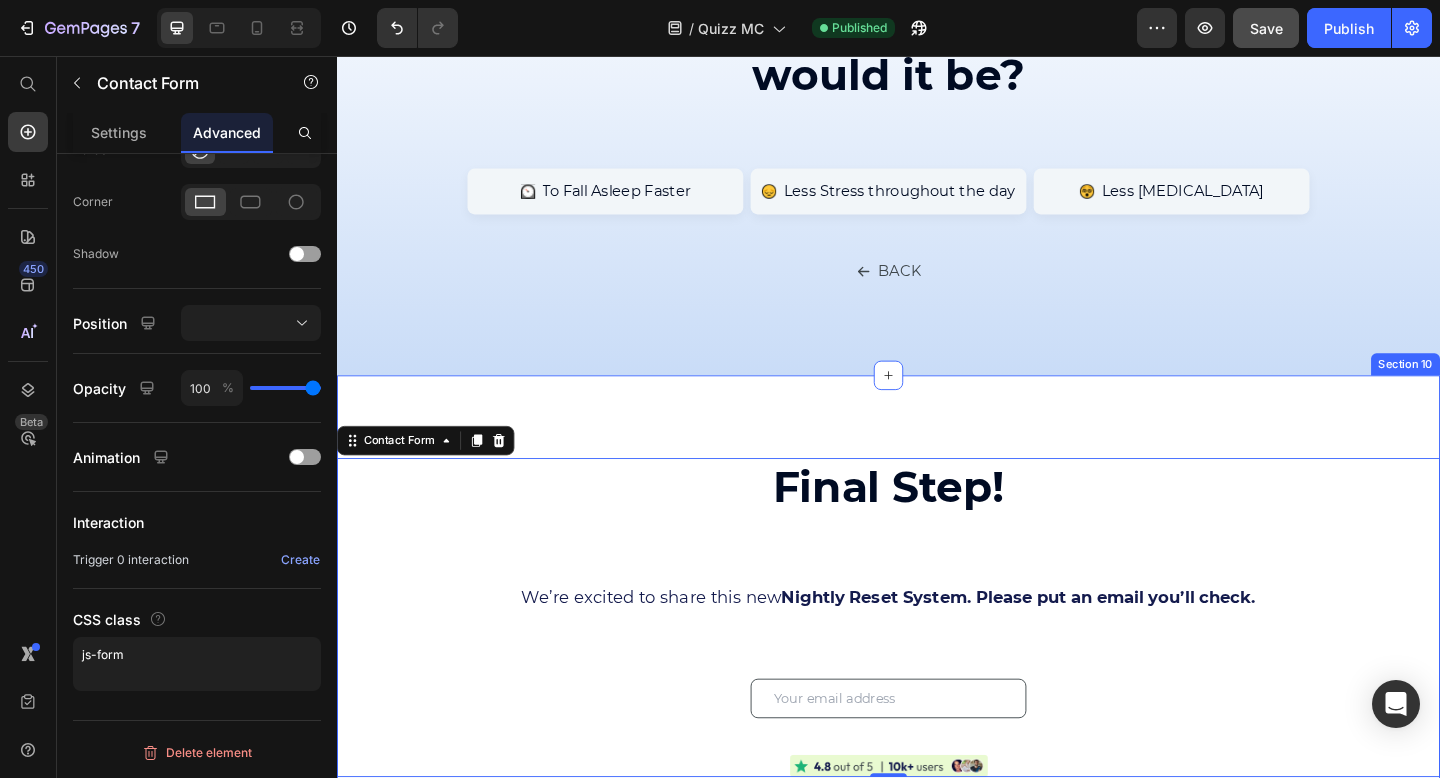 click on "Final Step! Heading We’re excited to share this new  Nightly Reset System. Please put an email you’ll check. Text Block Text Field Image Contact Form   0 We respect your privacy. By submitting this form and signing up for marketing communication, you consent to receive email messages from Mindly Calm. Privacy Policy & Terms. Text Block See my Results! Button
Back Button Section 10" at bounding box center (937, 842) 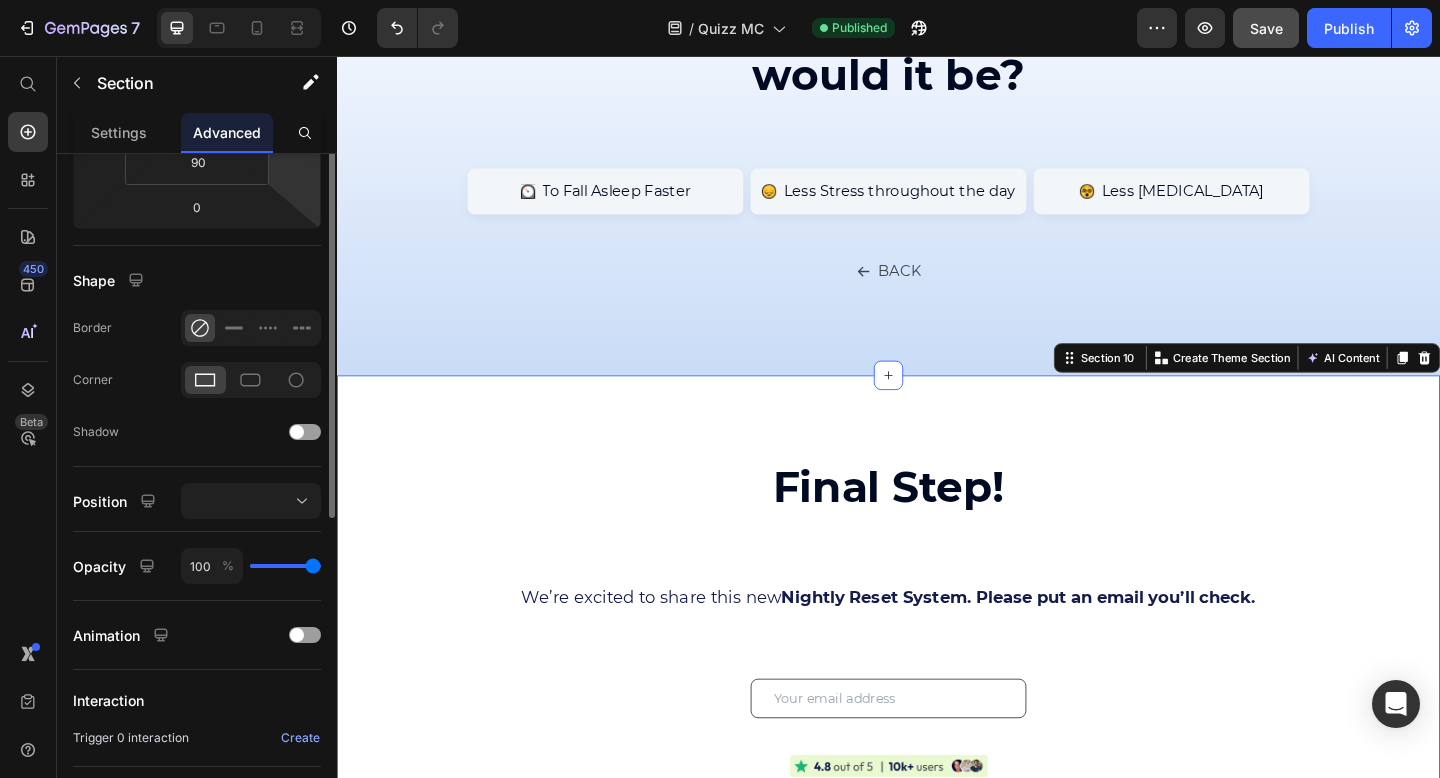 scroll, scrollTop: 584, scrollLeft: 0, axis: vertical 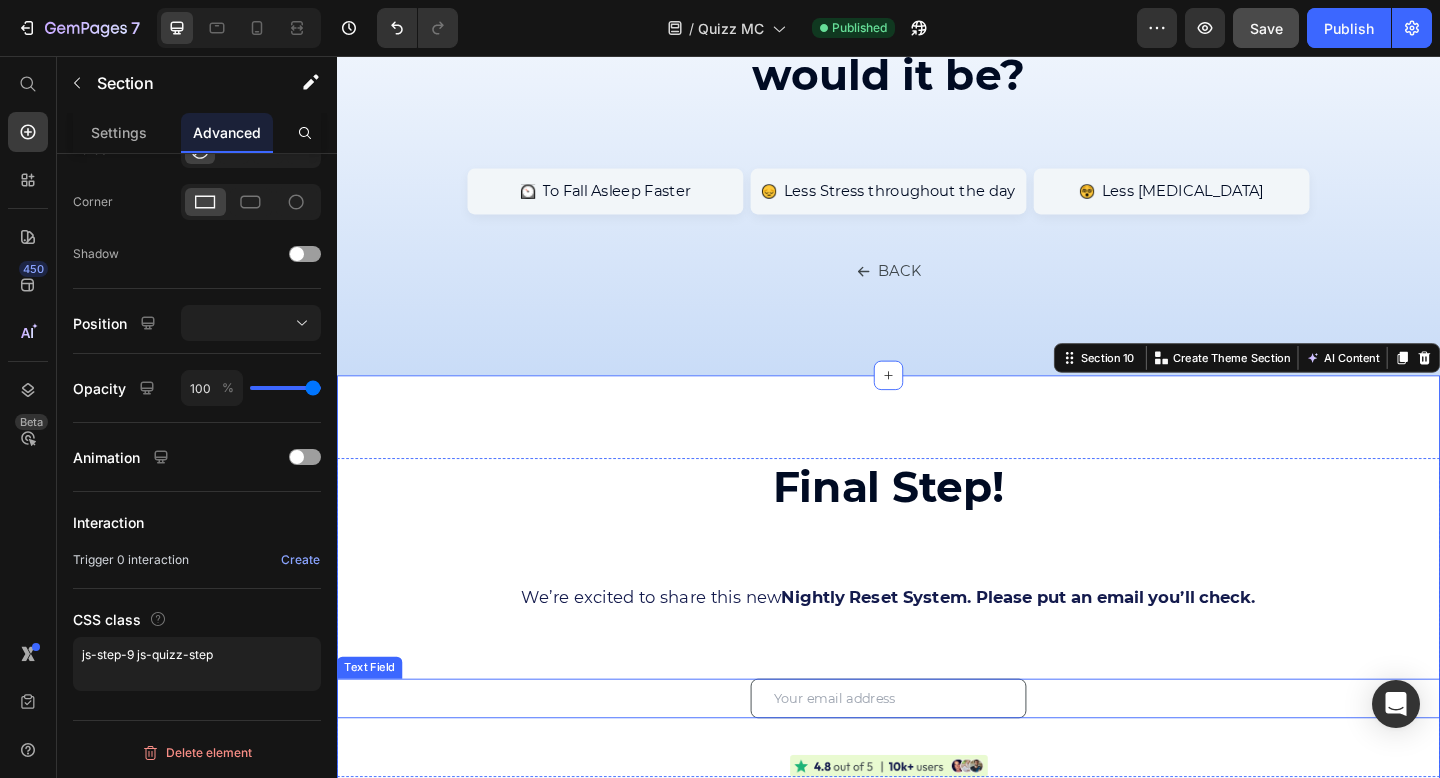 click at bounding box center [937, 755] 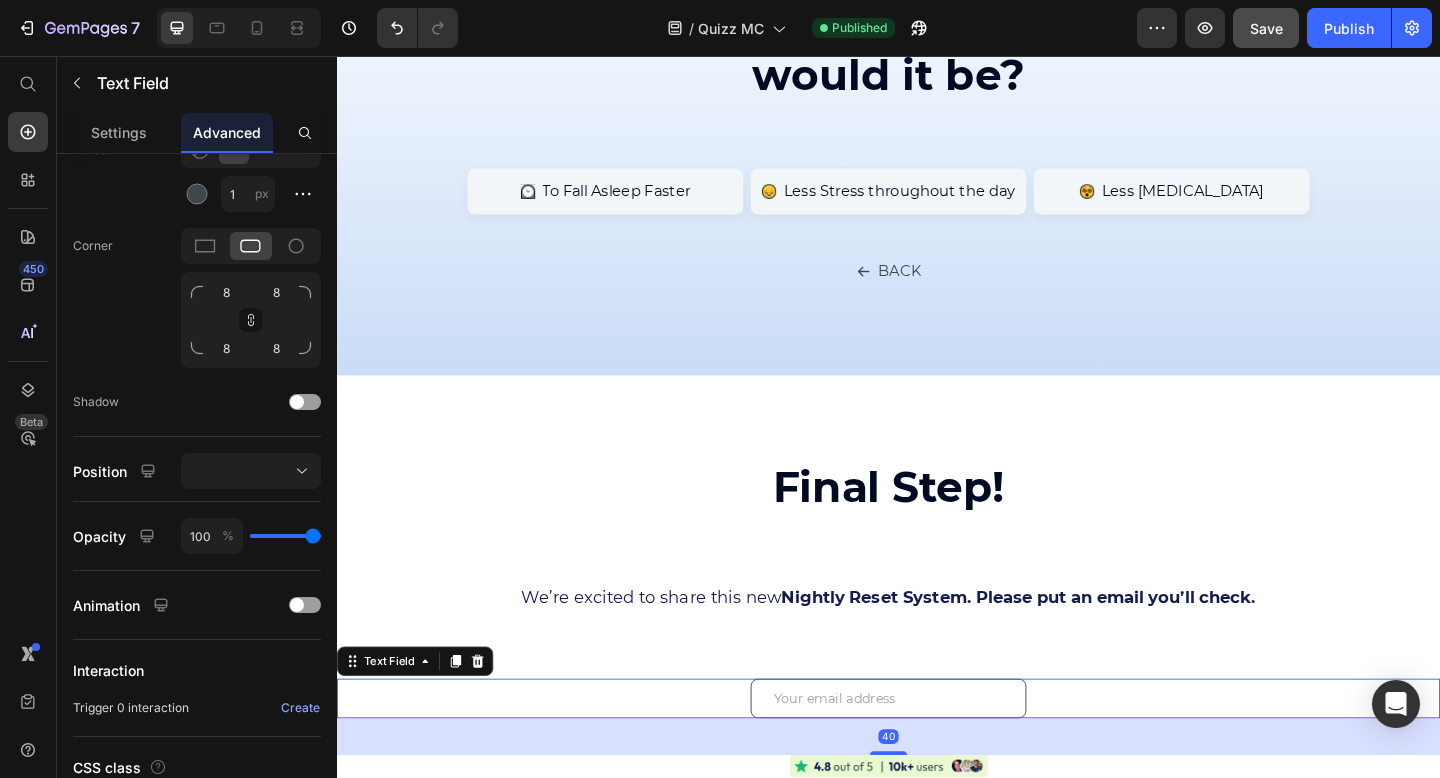 scroll, scrollTop: 0, scrollLeft: 0, axis: both 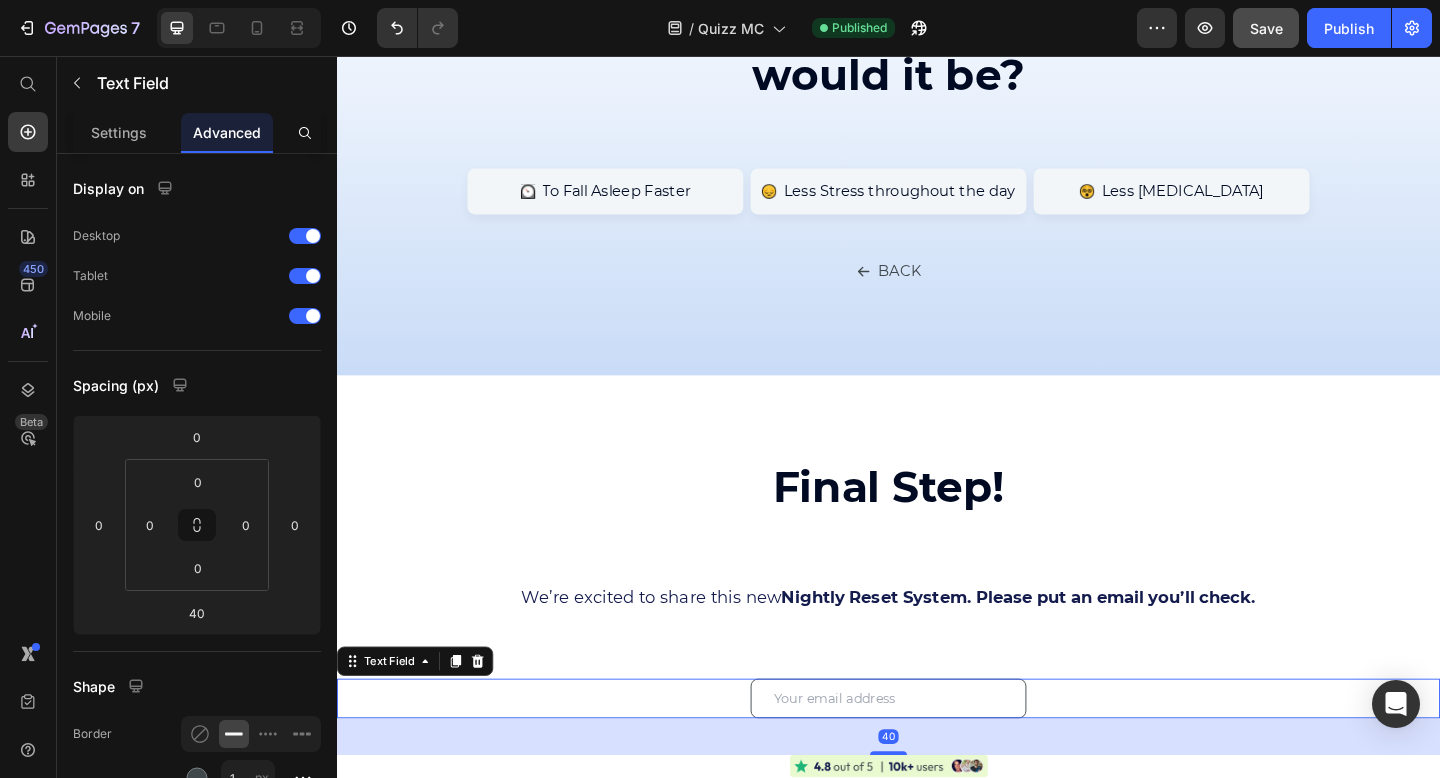 click at bounding box center [937, 755] 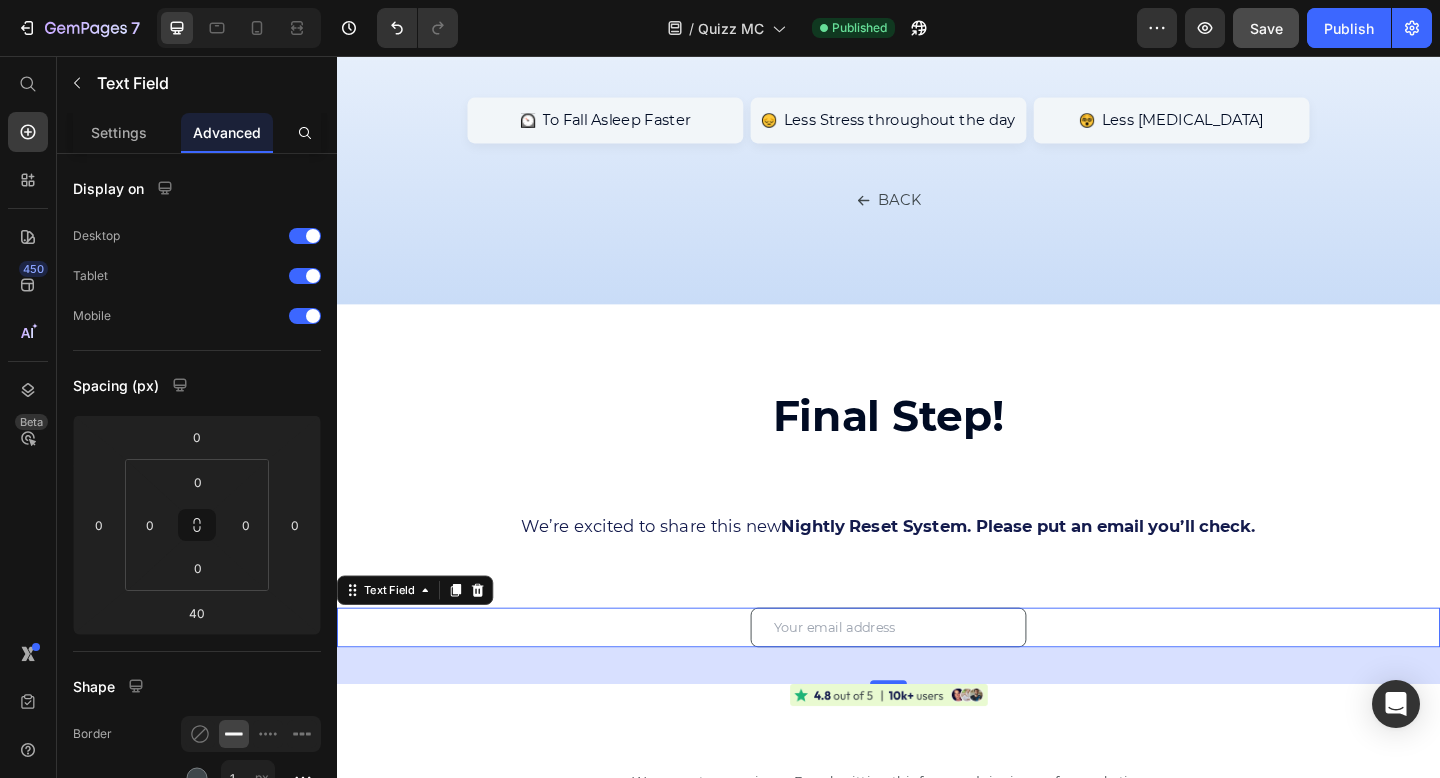 scroll, scrollTop: 5168, scrollLeft: 0, axis: vertical 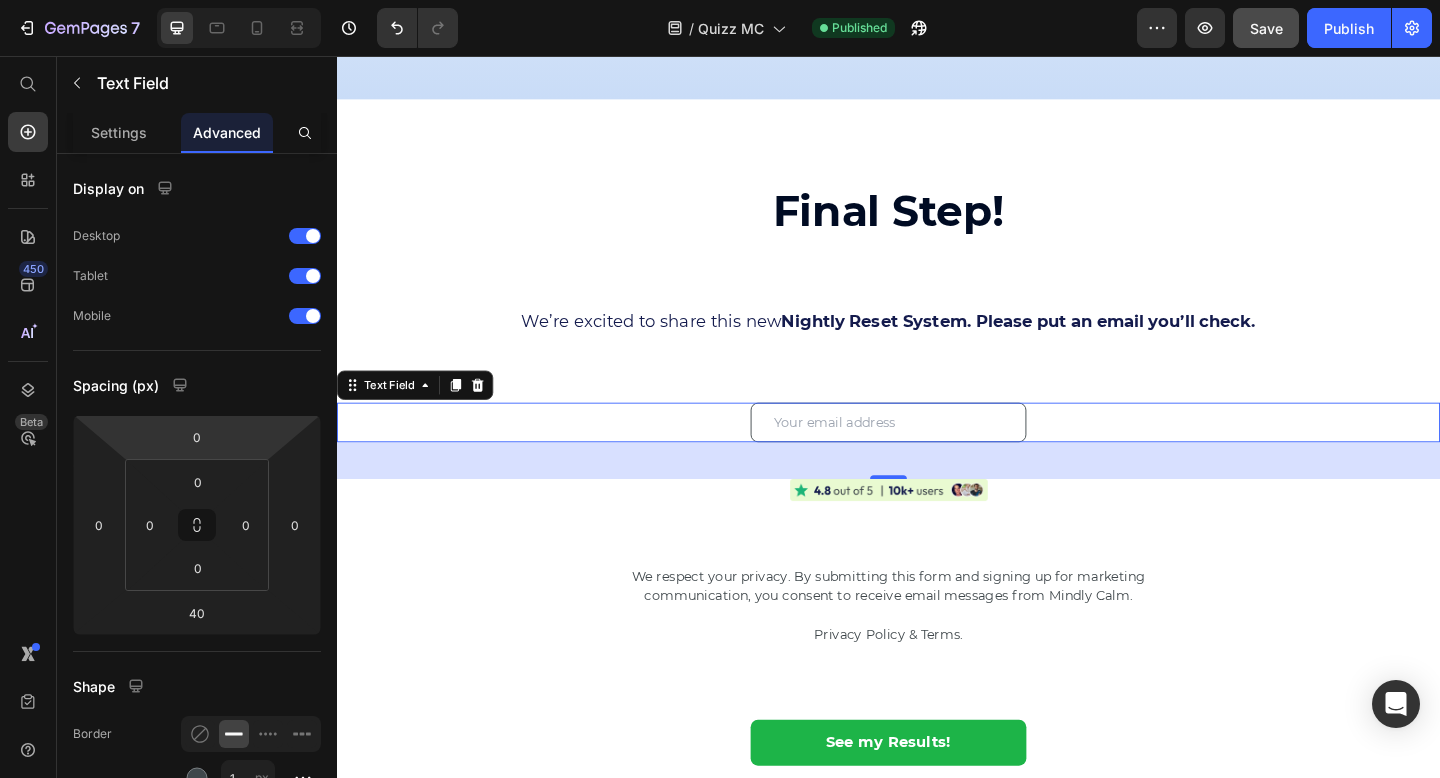 click on "Advanced" at bounding box center (227, 132) 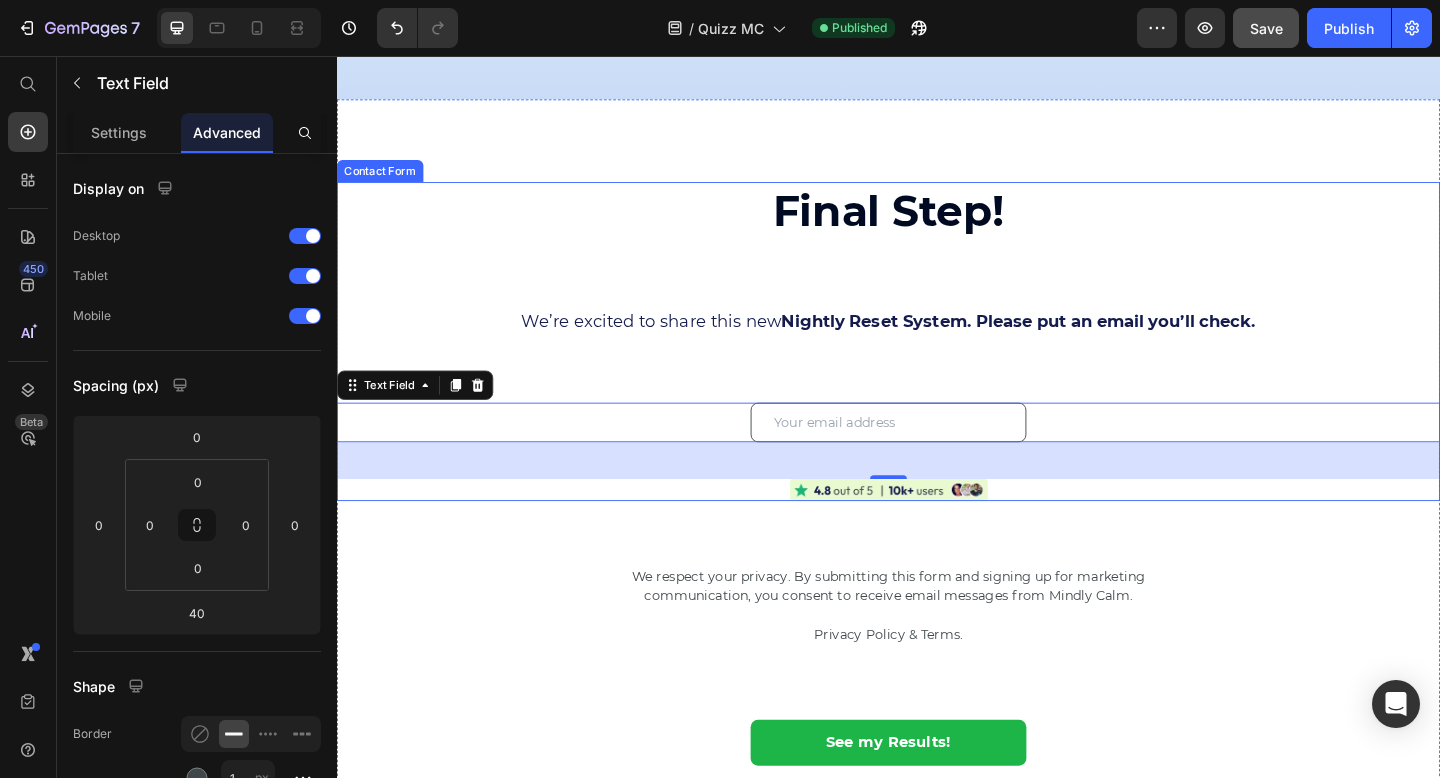 scroll, scrollTop: 5656, scrollLeft: 0, axis: vertical 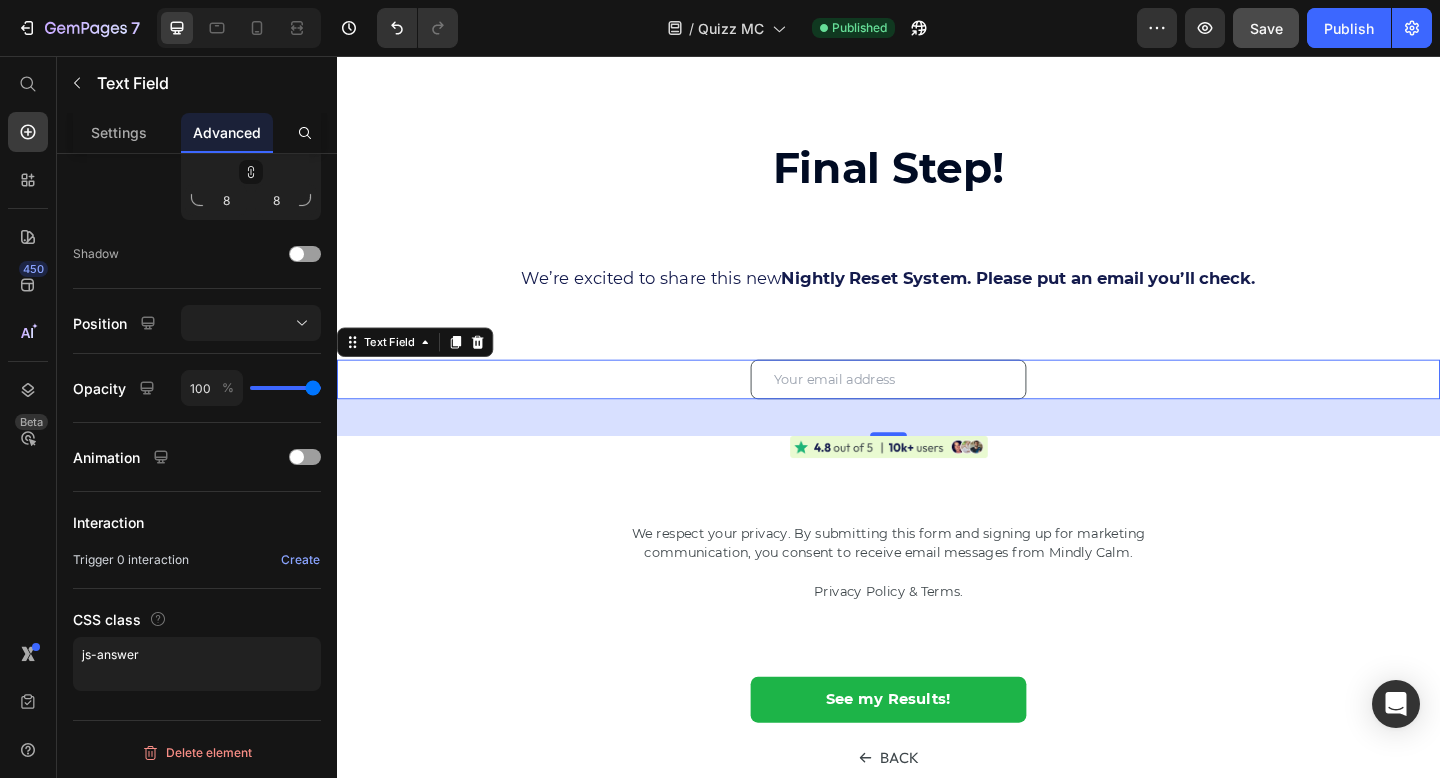 click at bounding box center (937, 408) 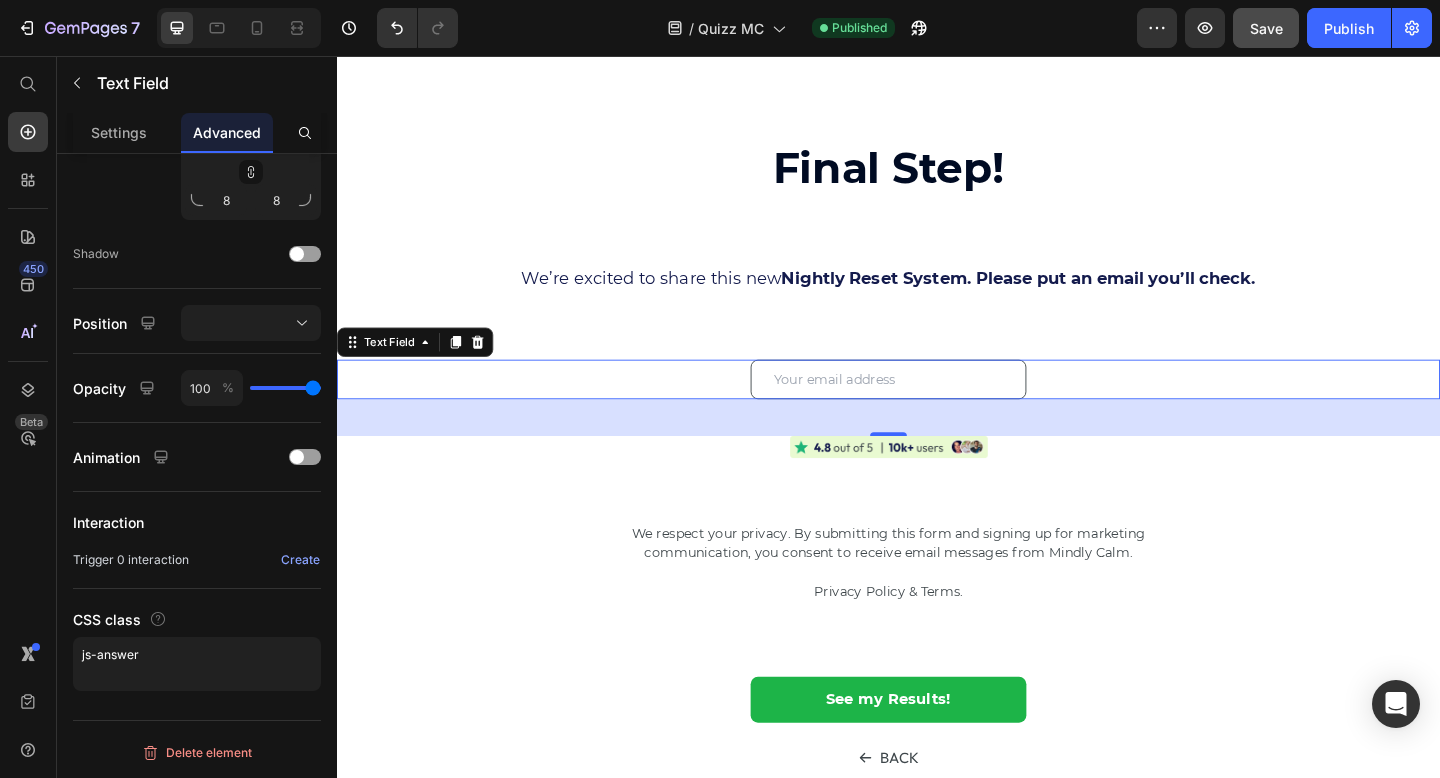 click at bounding box center (937, 408) 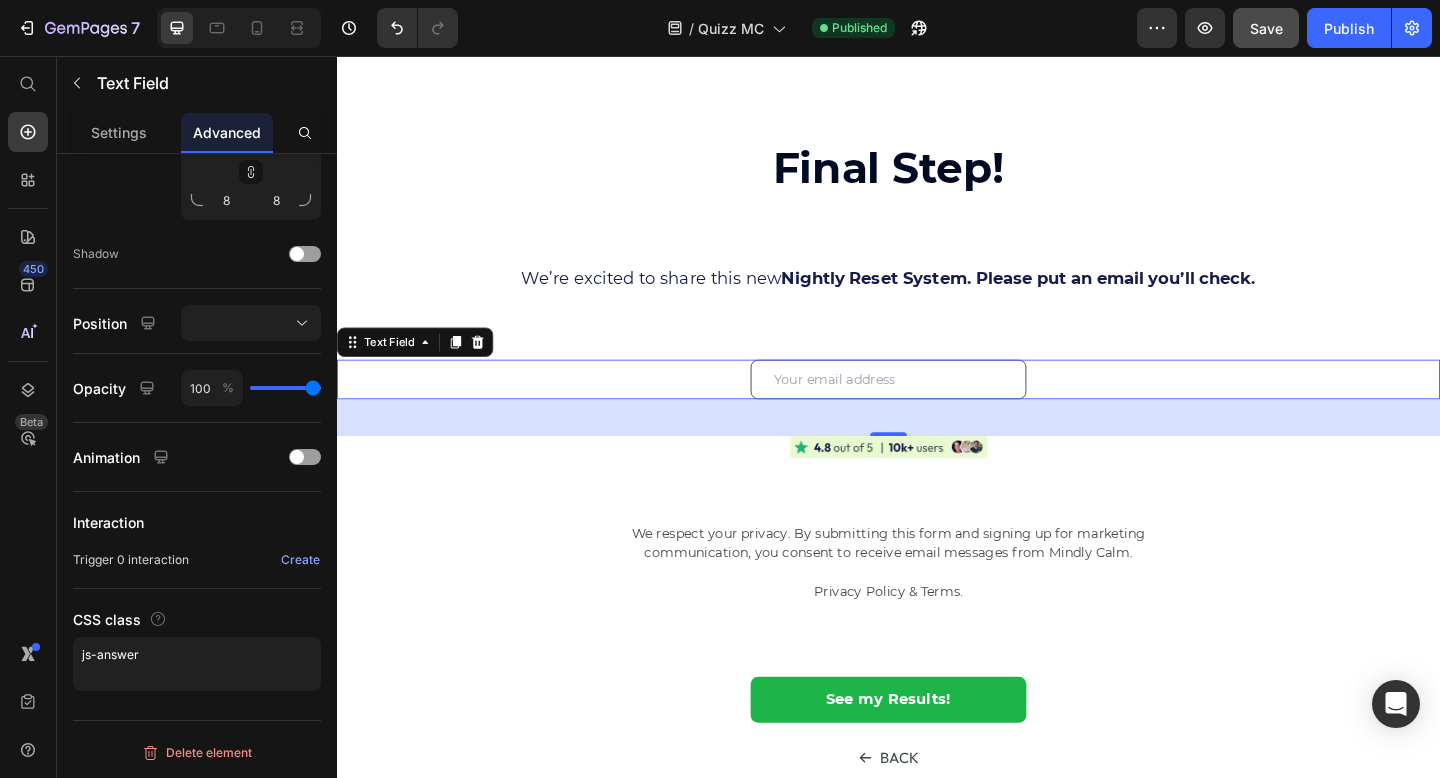 click on "Text Field   40" at bounding box center [937, 408] 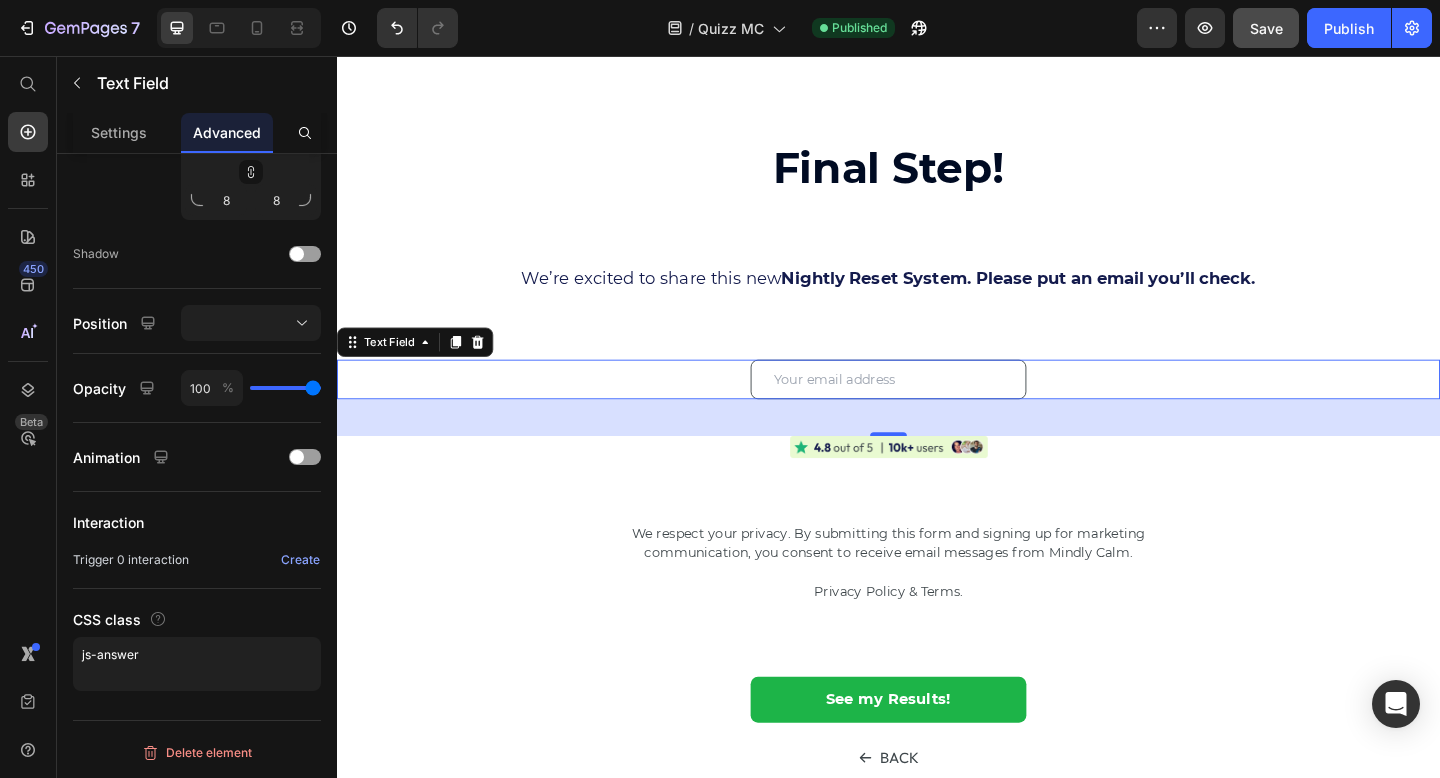 click on "Text Field   40" at bounding box center [937, 408] 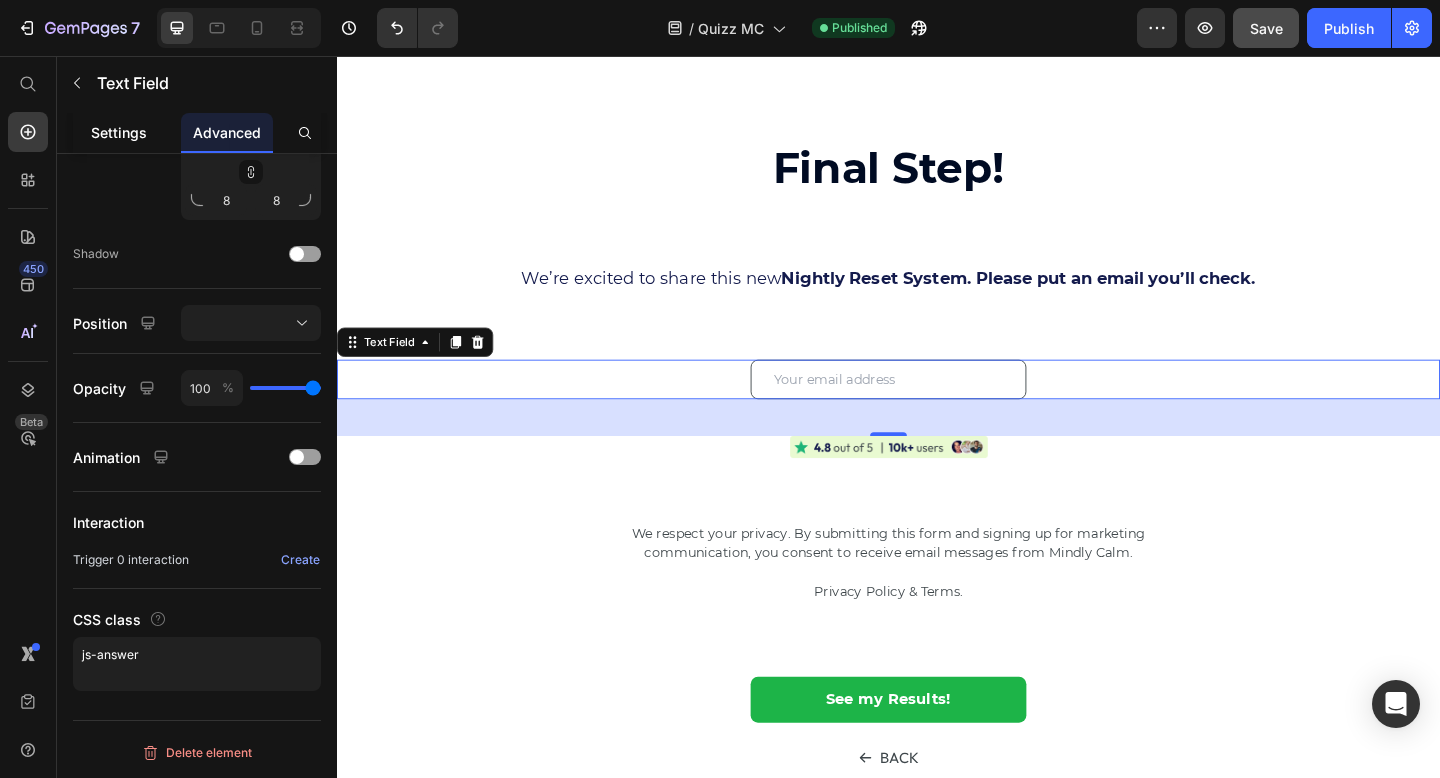 click on "Settings" at bounding box center [119, 132] 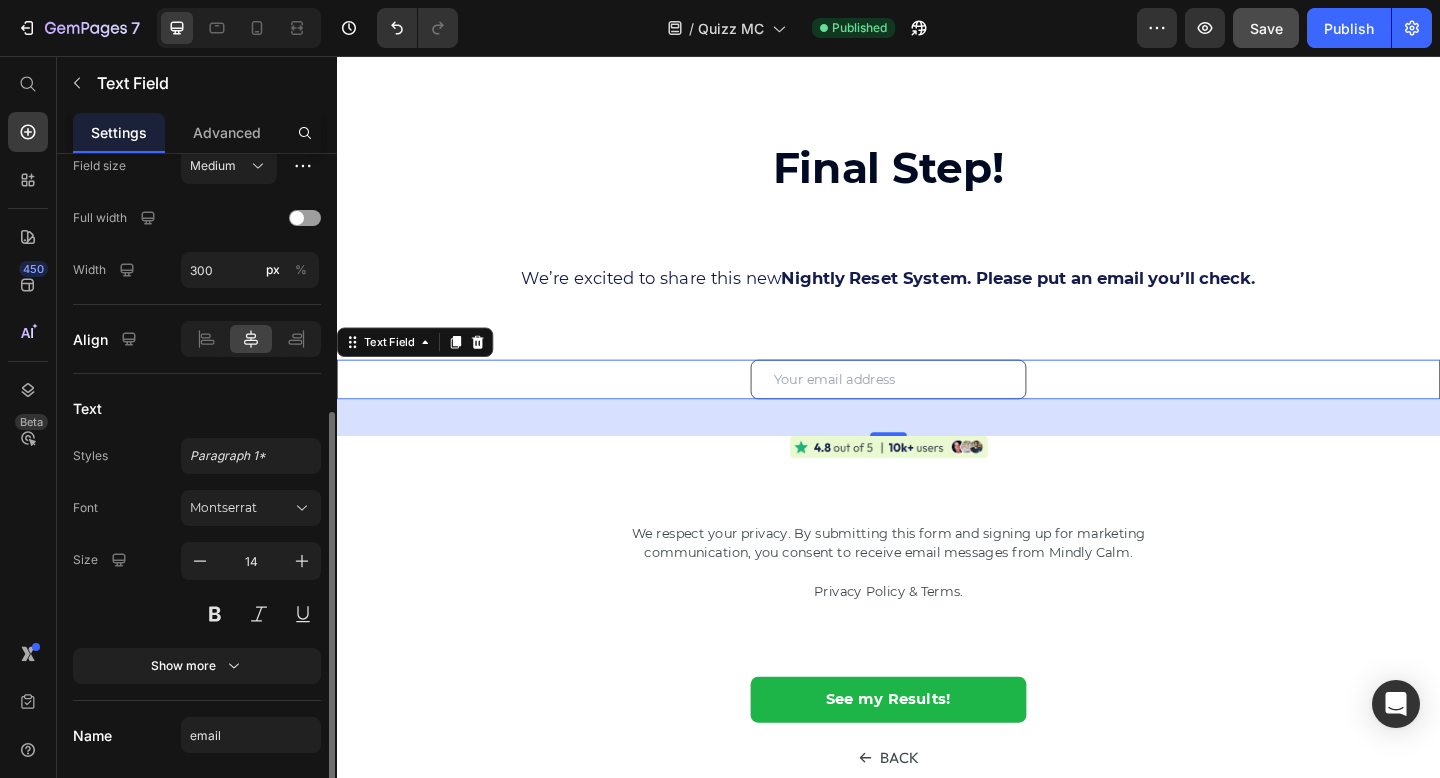 scroll, scrollTop: 266, scrollLeft: 0, axis: vertical 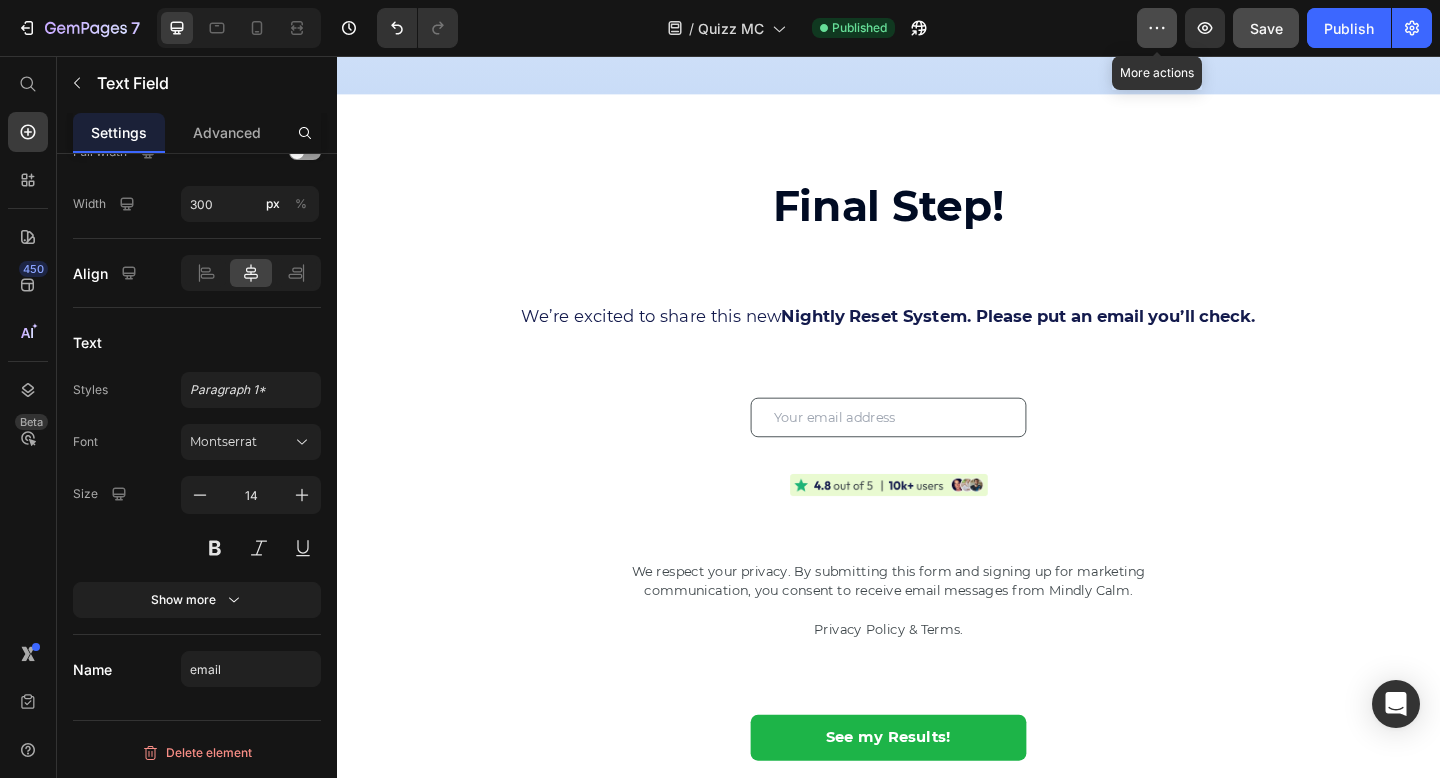 click 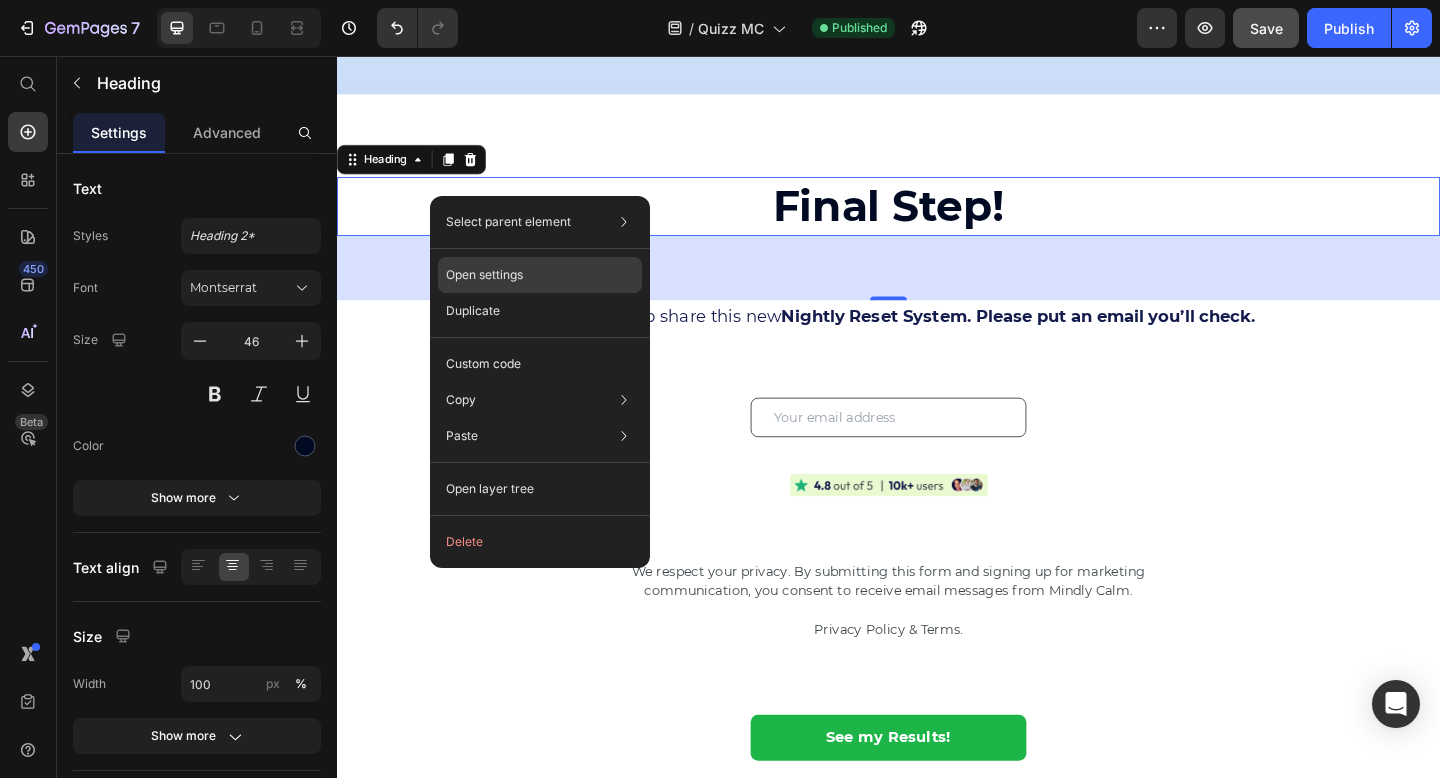 drag, startPoint x: 525, startPoint y: 263, endPoint x: 204, endPoint y: 225, distance: 323.2414 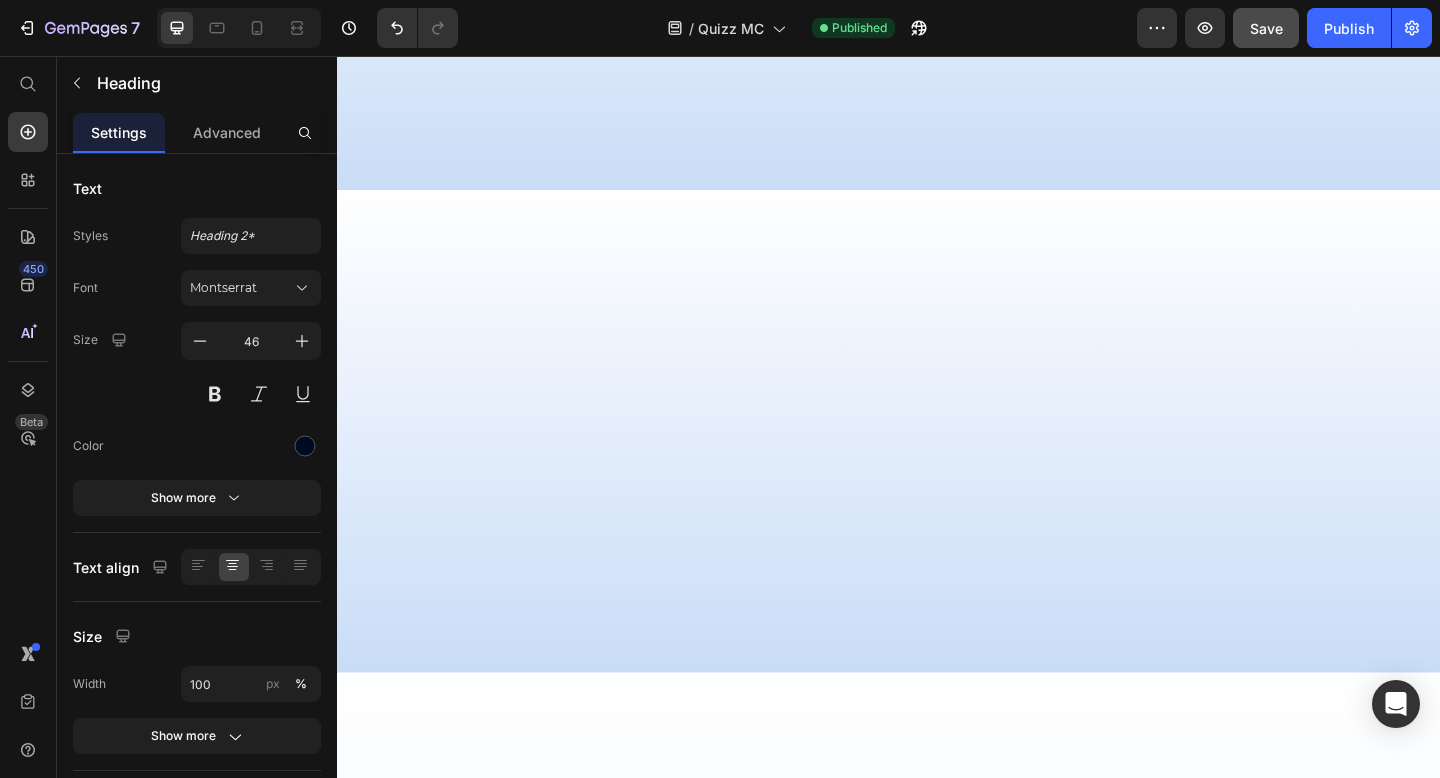 scroll, scrollTop: 0, scrollLeft: 0, axis: both 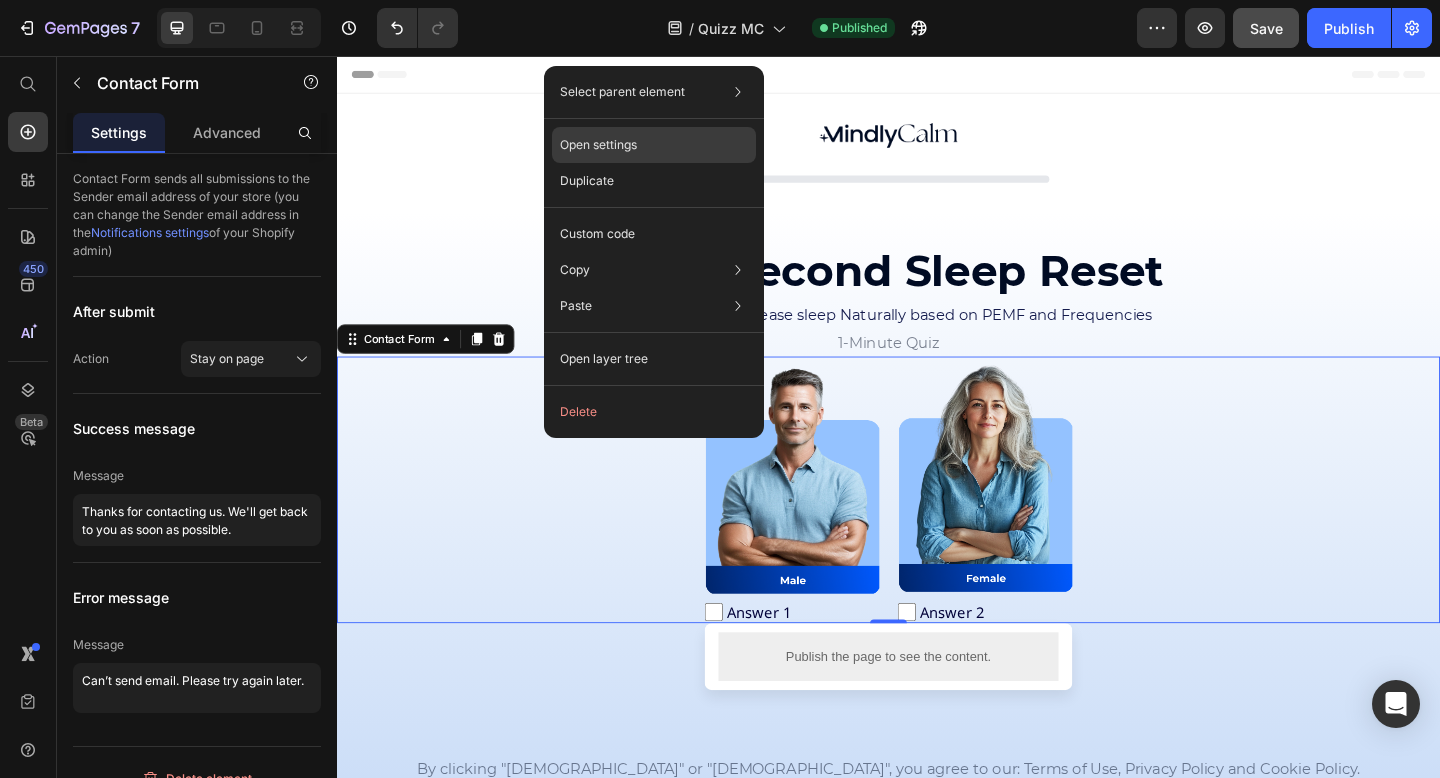 click on "Open settings" at bounding box center (598, 145) 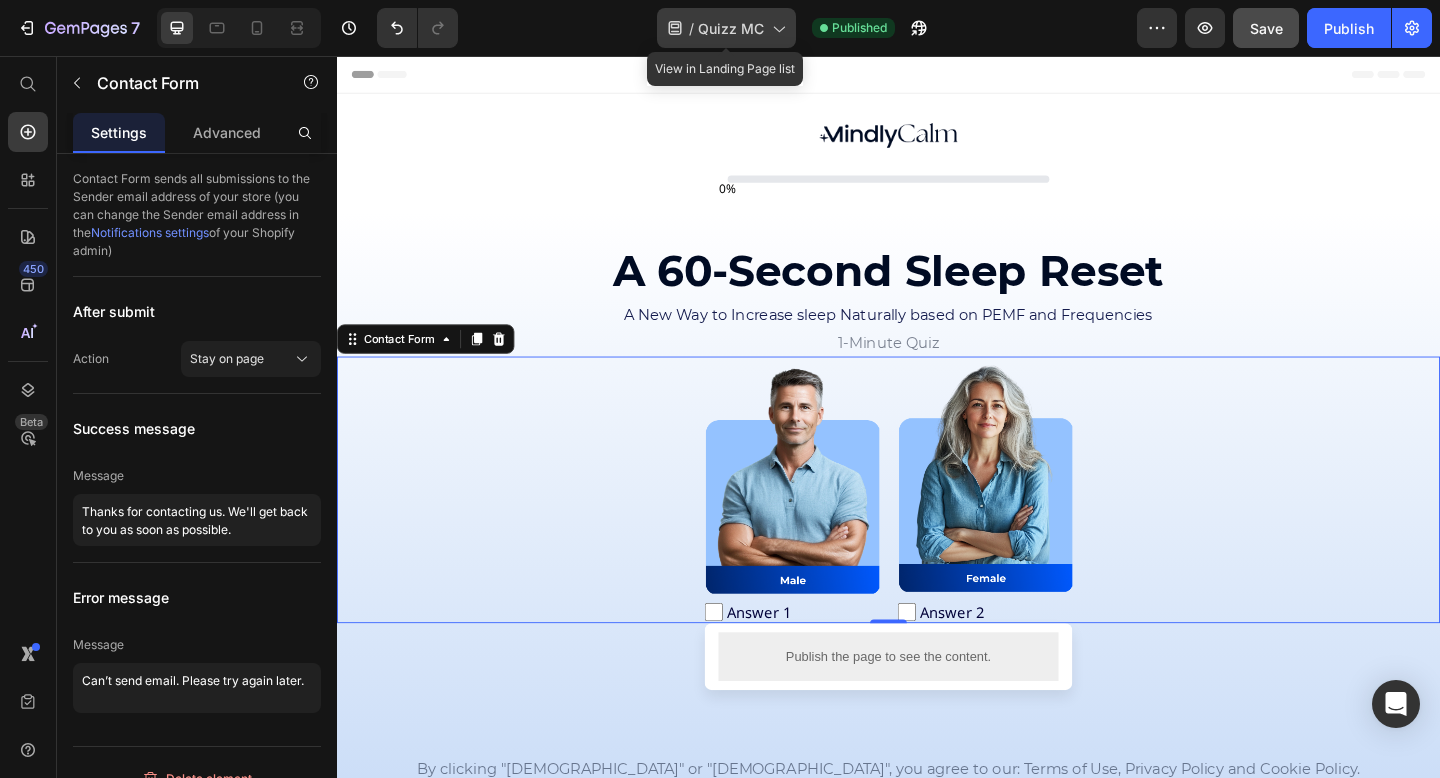 click on "Quizz MC" at bounding box center [731, 28] 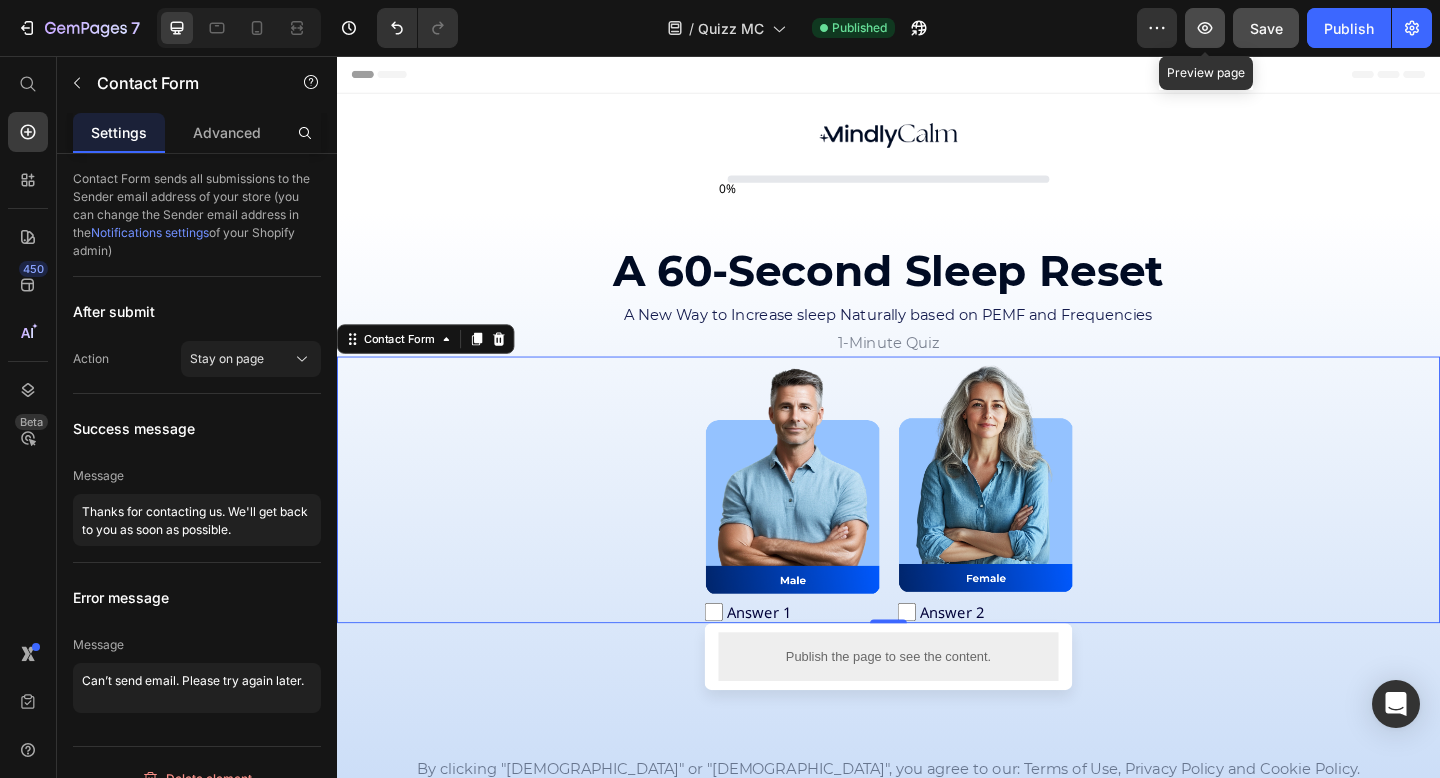 click 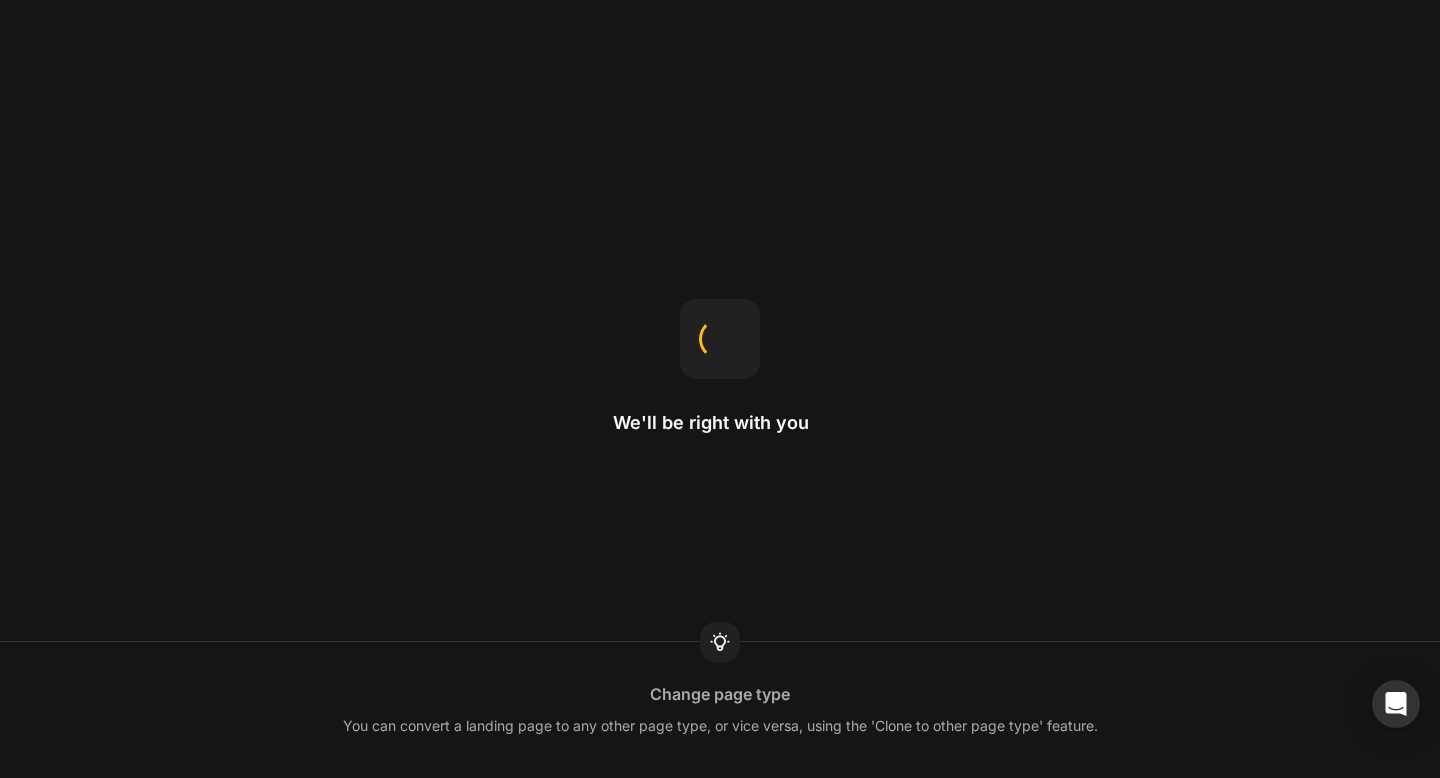 scroll, scrollTop: 0, scrollLeft: 0, axis: both 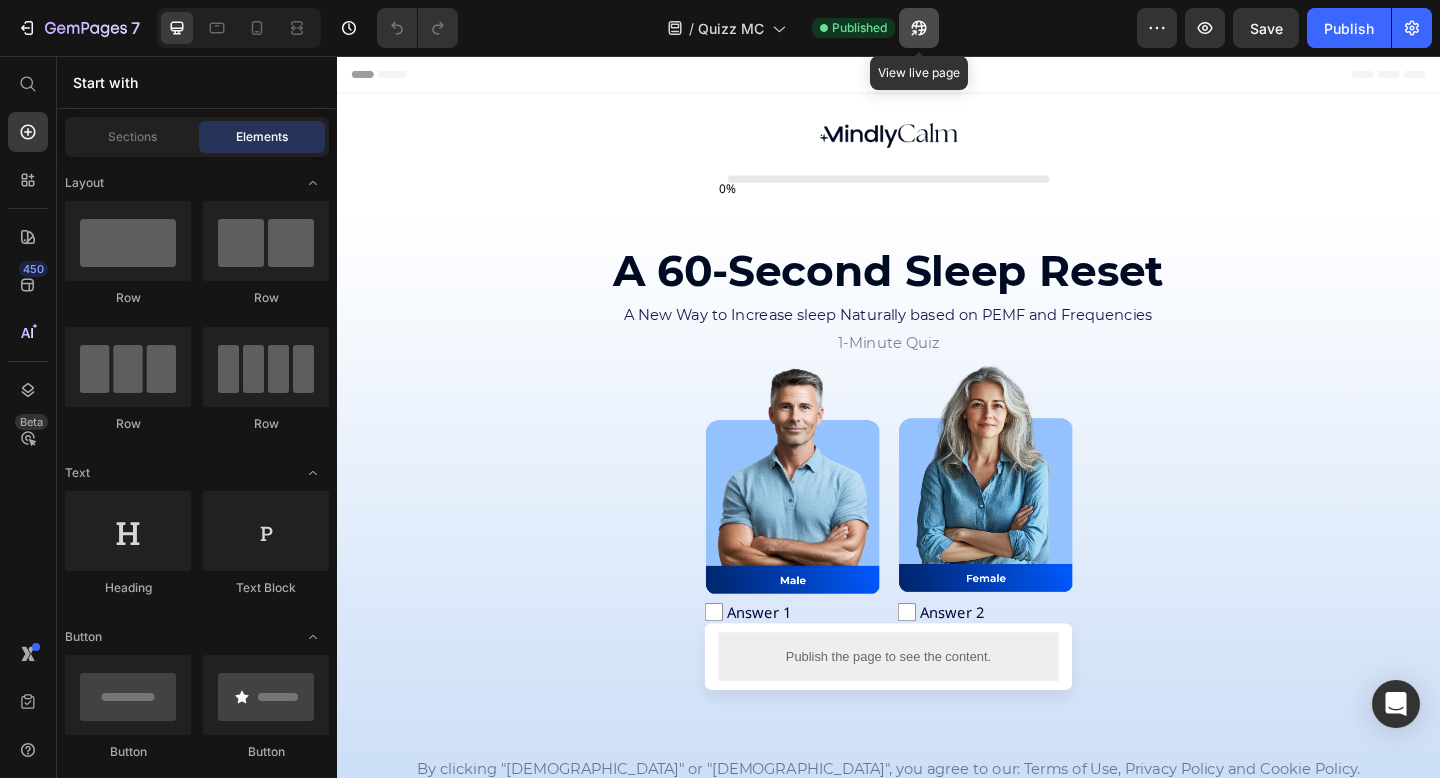 click 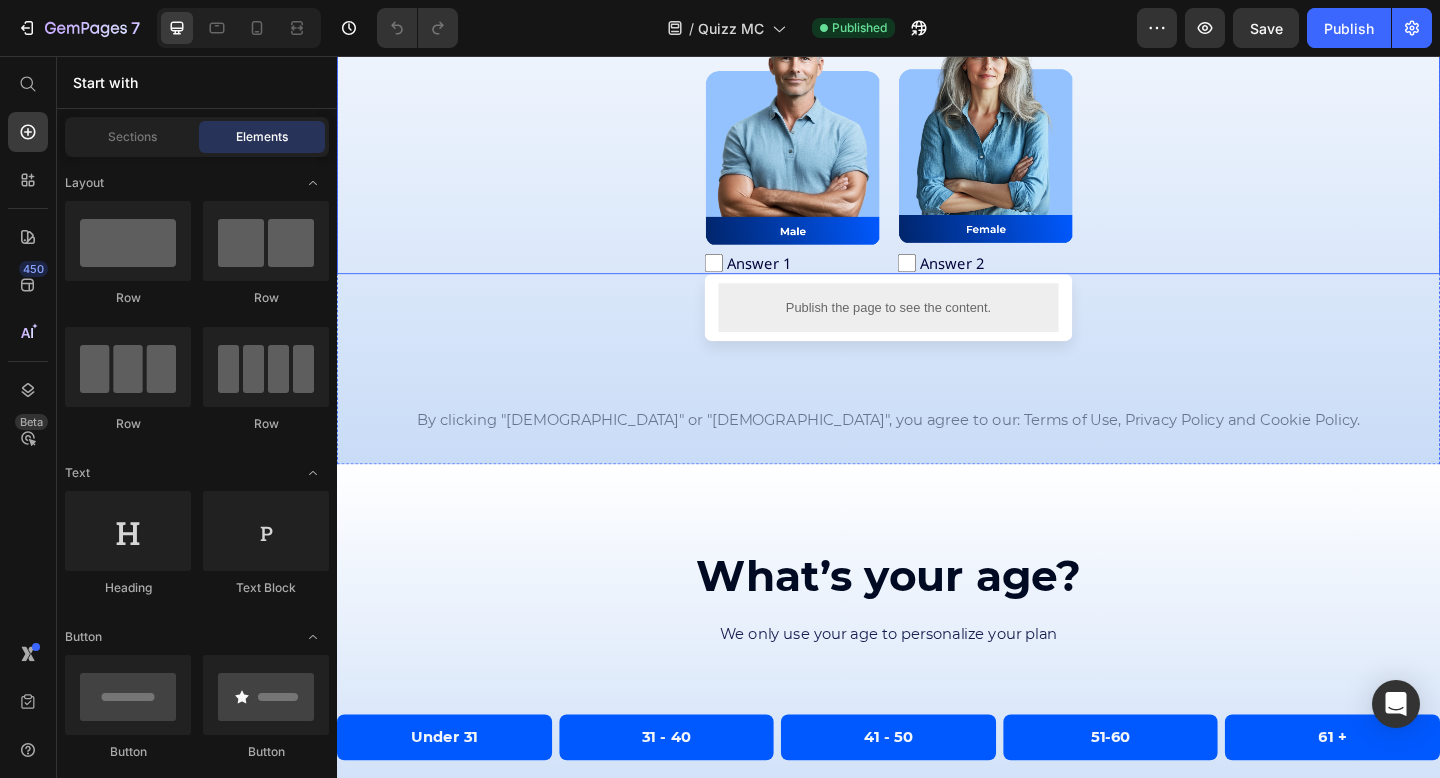 scroll, scrollTop: 445, scrollLeft: 0, axis: vertical 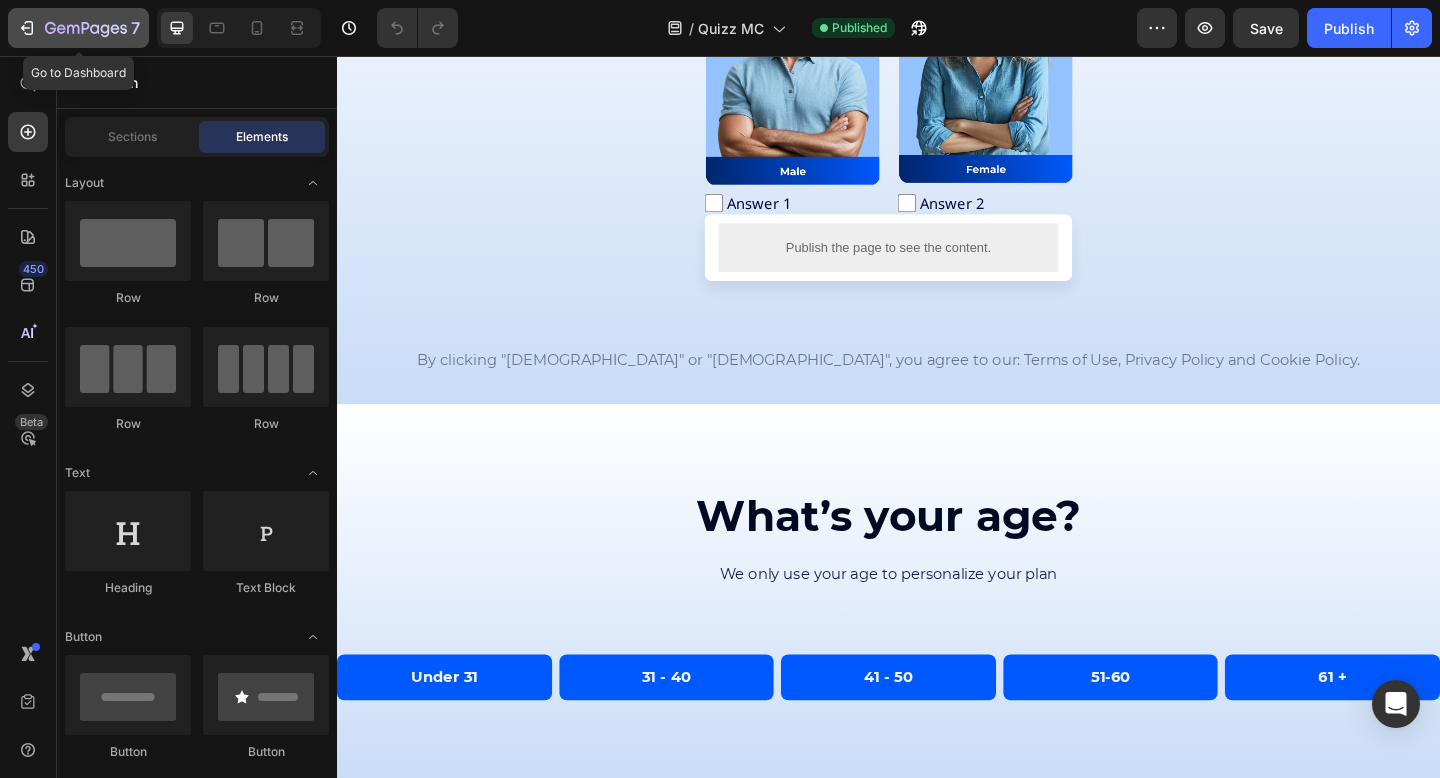click on "7" 